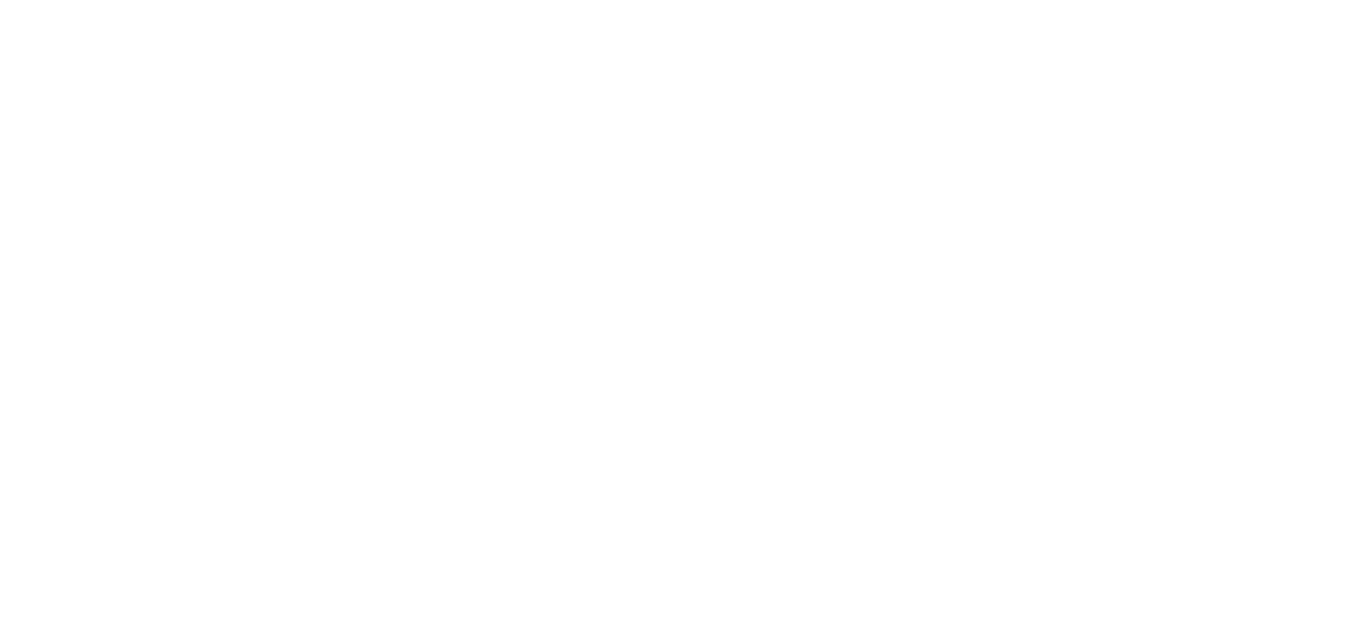 scroll, scrollTop: 0, scrollLeft: 0, axis: both 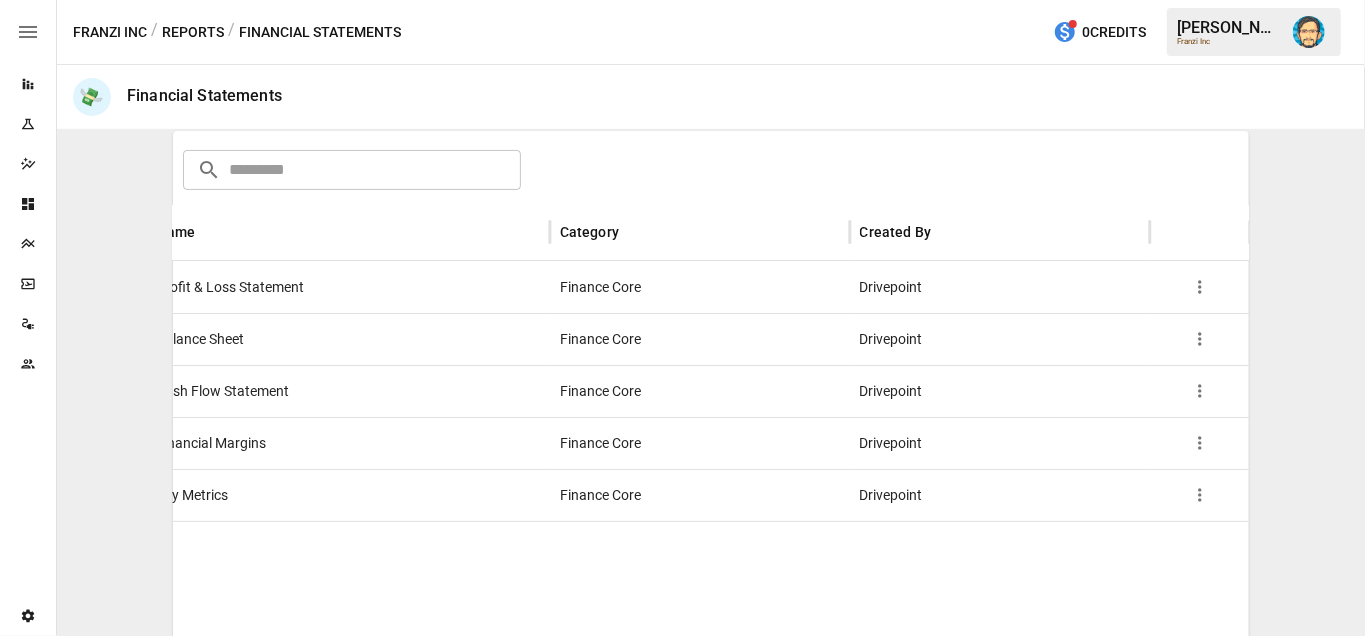 click 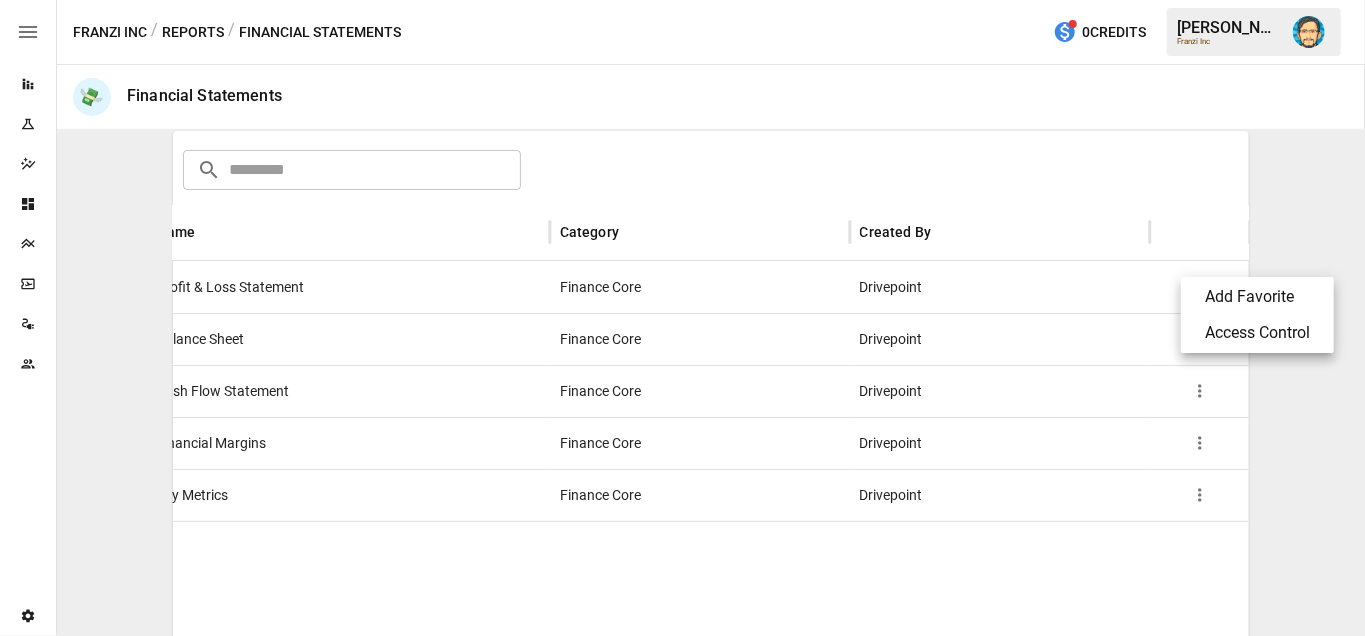 click on "Access Control" at bounding box center (1257, 333) 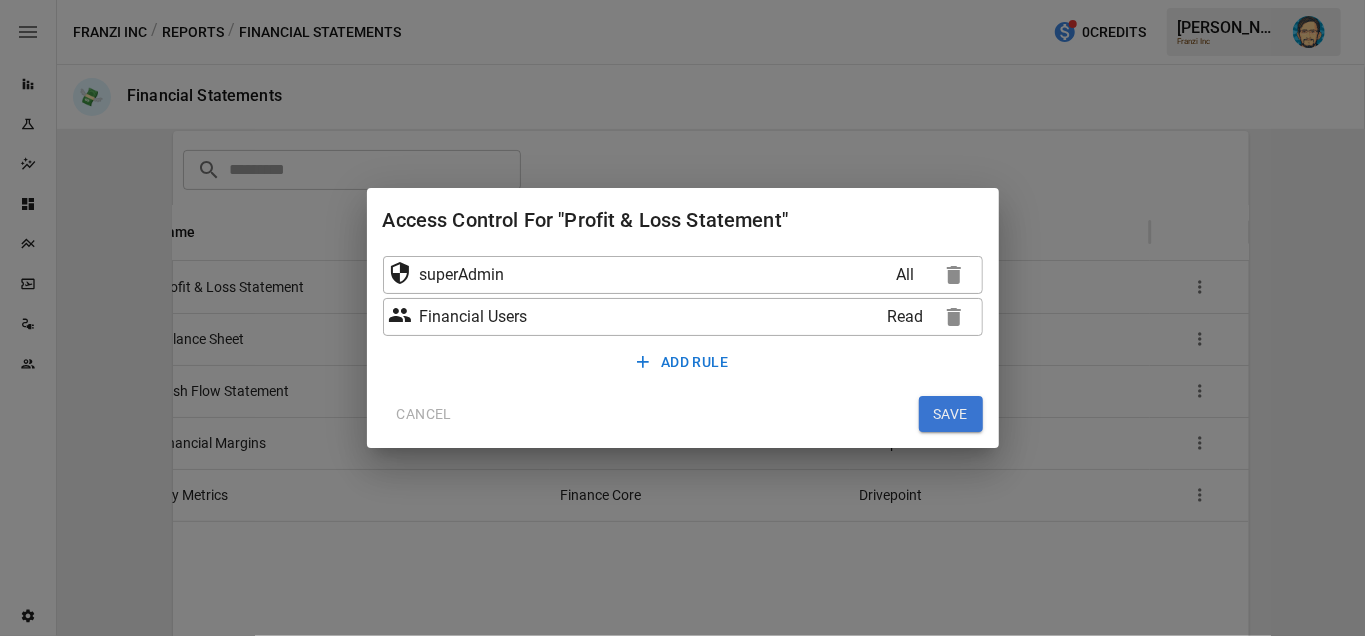 click on "CANCEL" at bounding box center (424, 414) 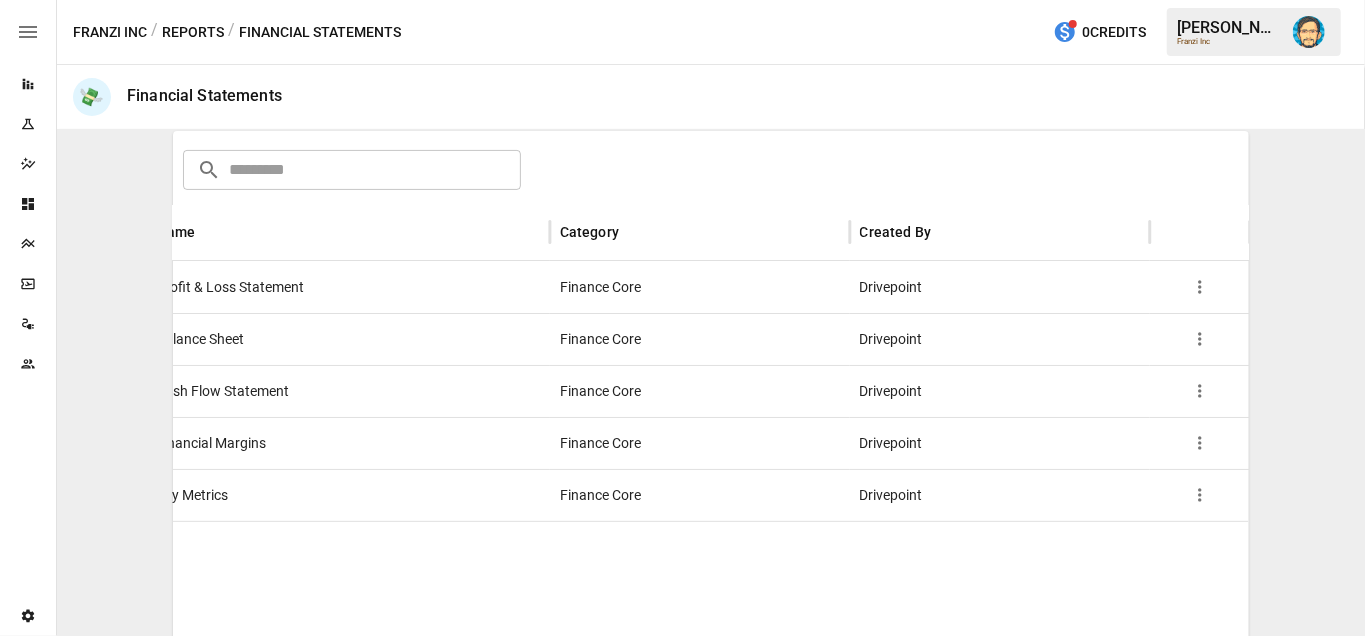 type 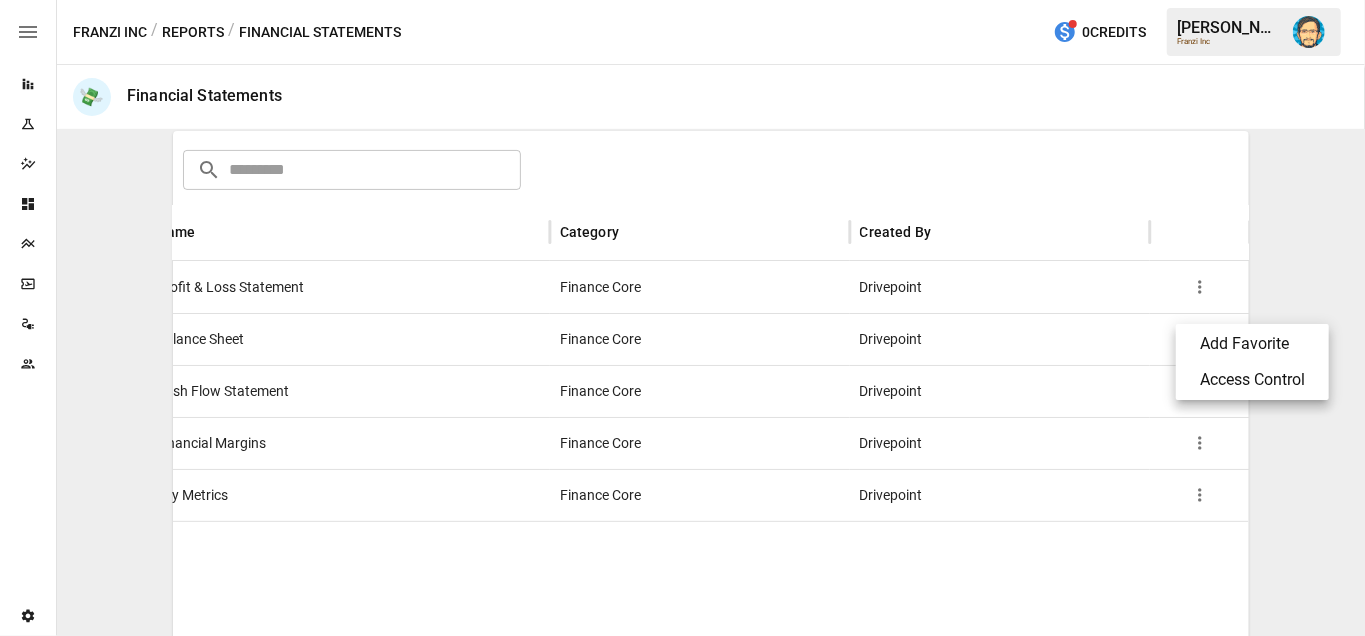 click on "Access Control" at bounding box center (1252, 380) 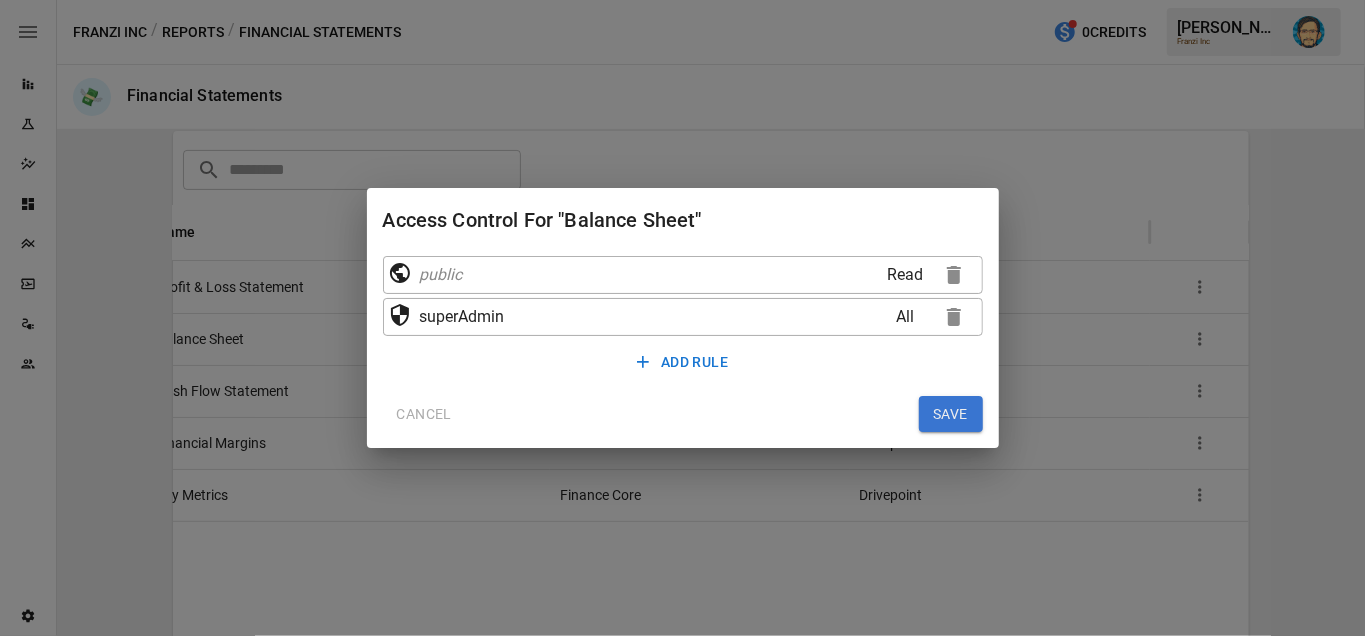 click 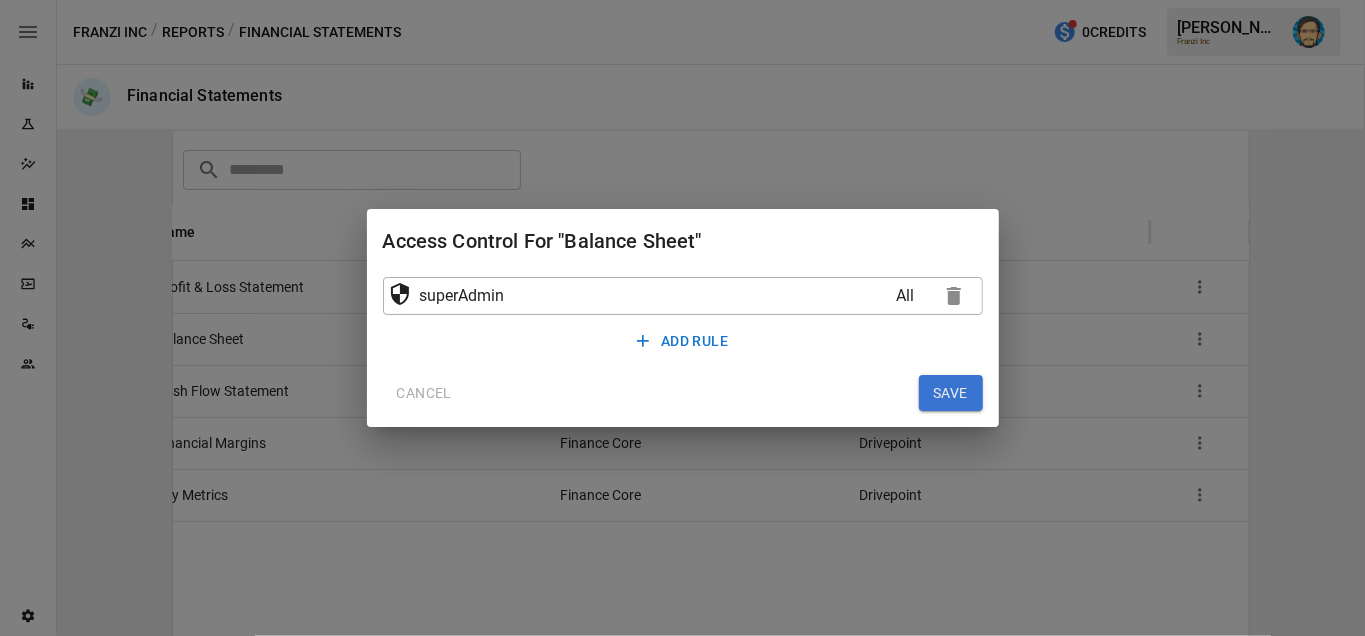 click on "ADD RULE" at bounding box center [682, 341] 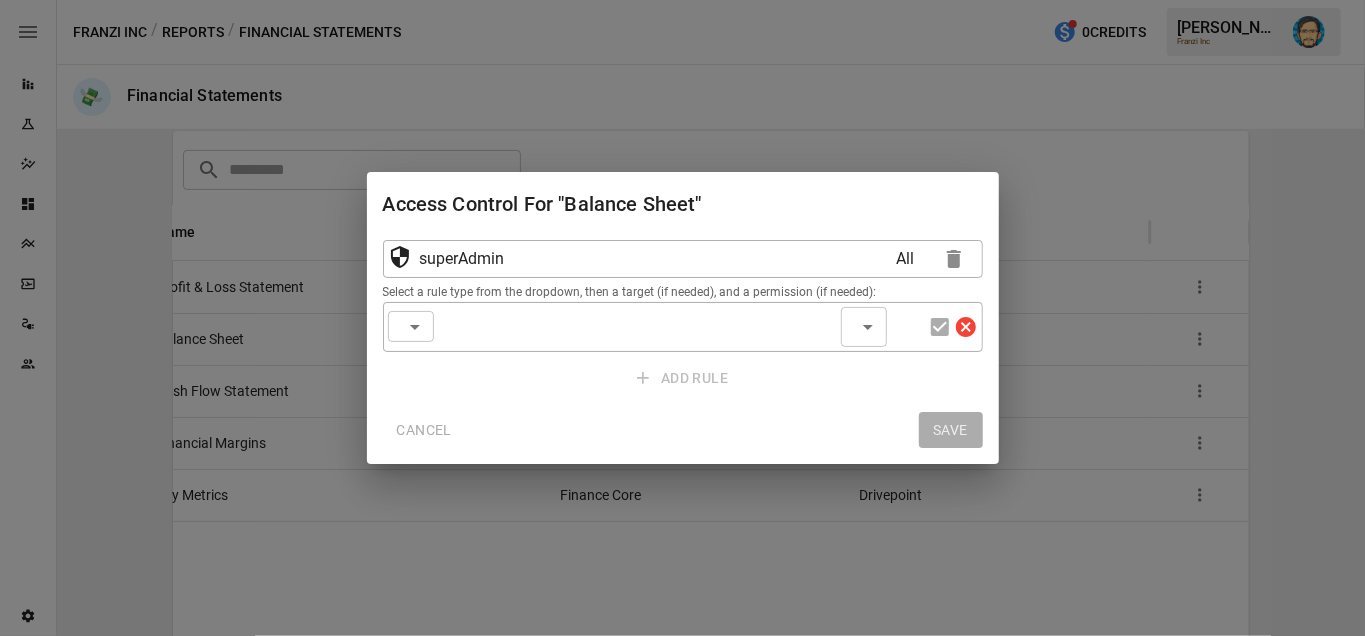 click on "​ ​" at bounding box center [411, 326] 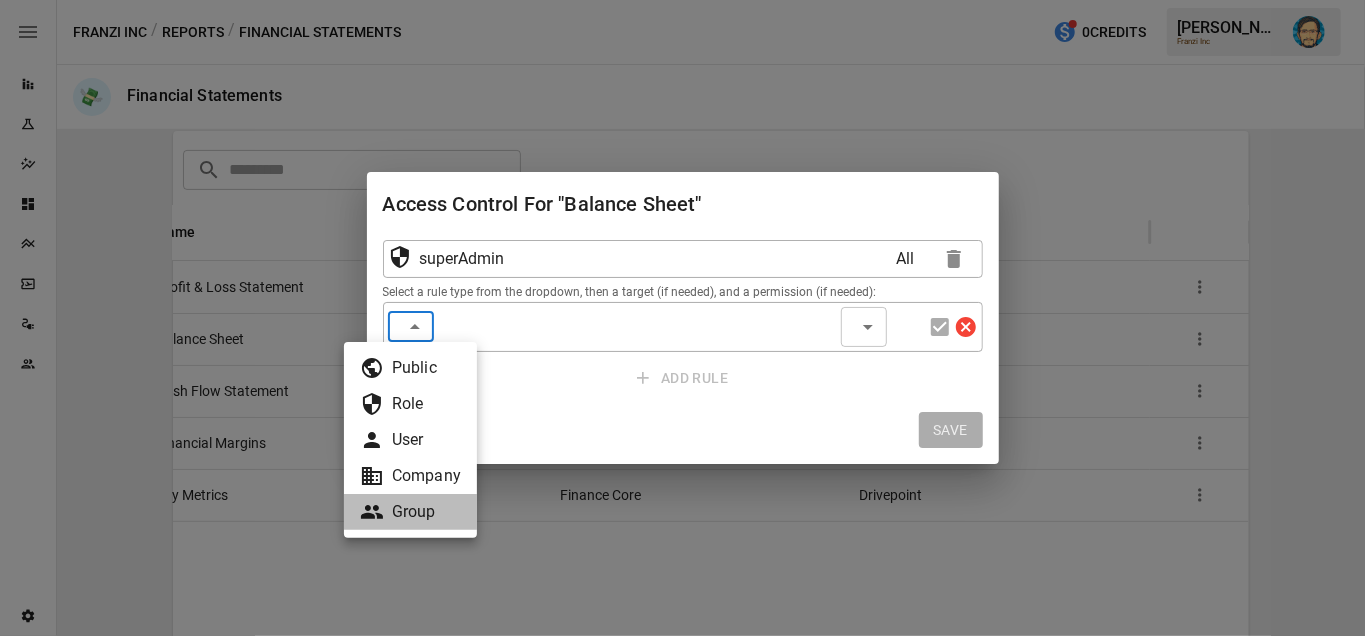 click on "Group" at bounding box center (410, 512) 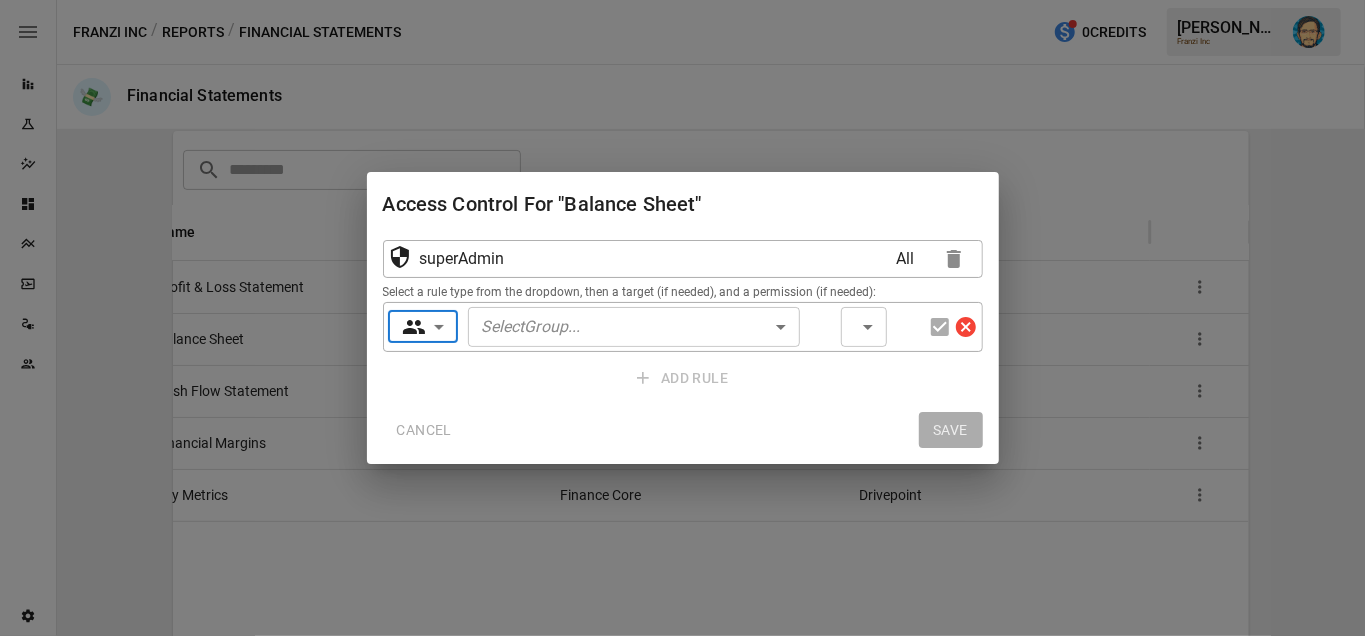 click on "Select  Group ... ​" at bounding box center [634, 327] 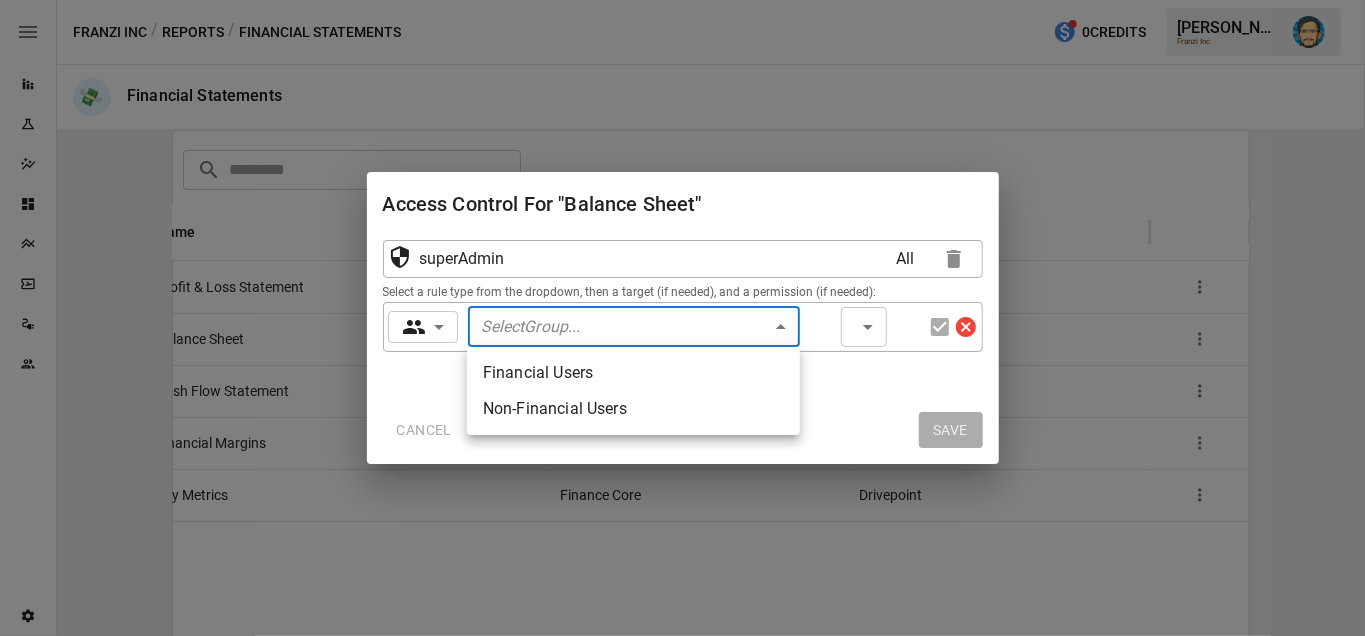 click on "Financial Users" at bounding box center (633, 373) 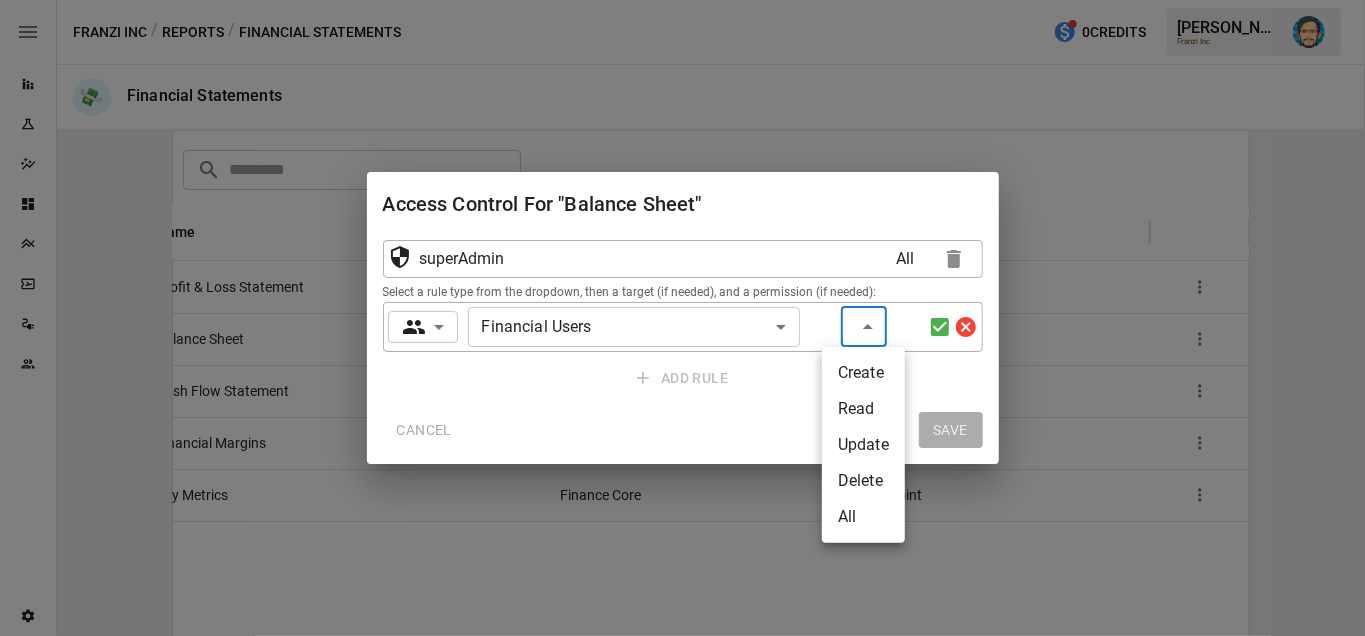 click on "​ Create Read Update Delete All ​" at bounding box center (864, 327) 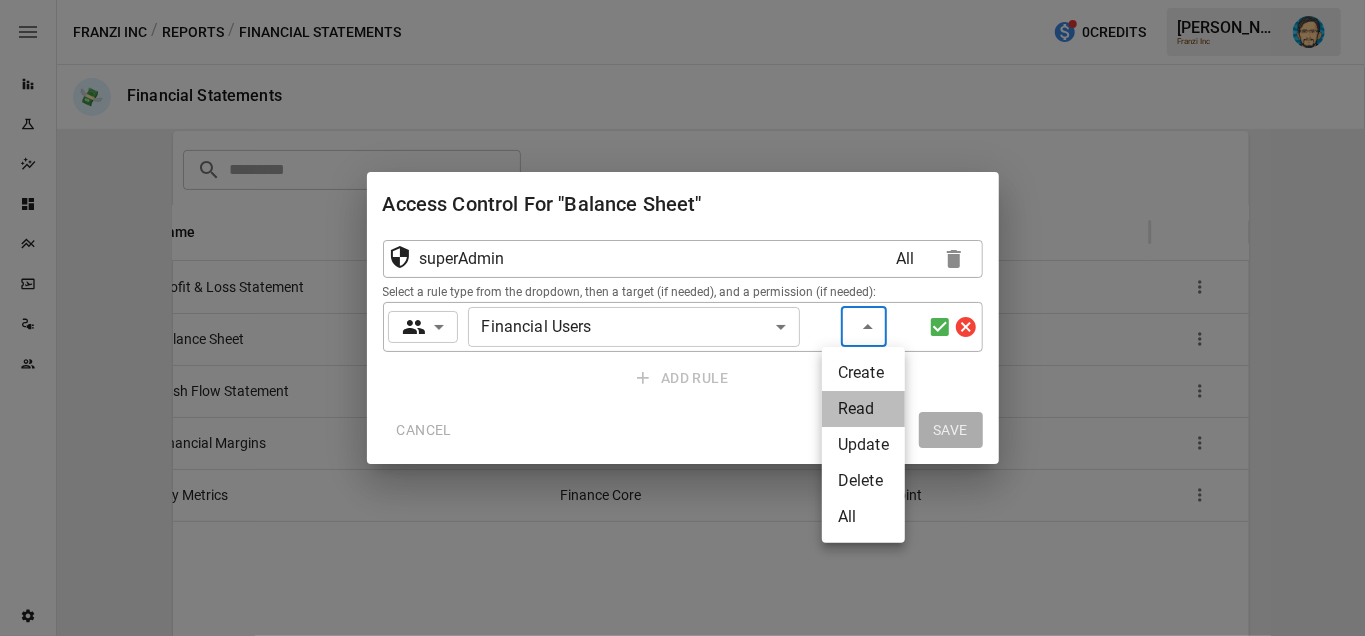 click on "Read" at bounding box center [863, 409] 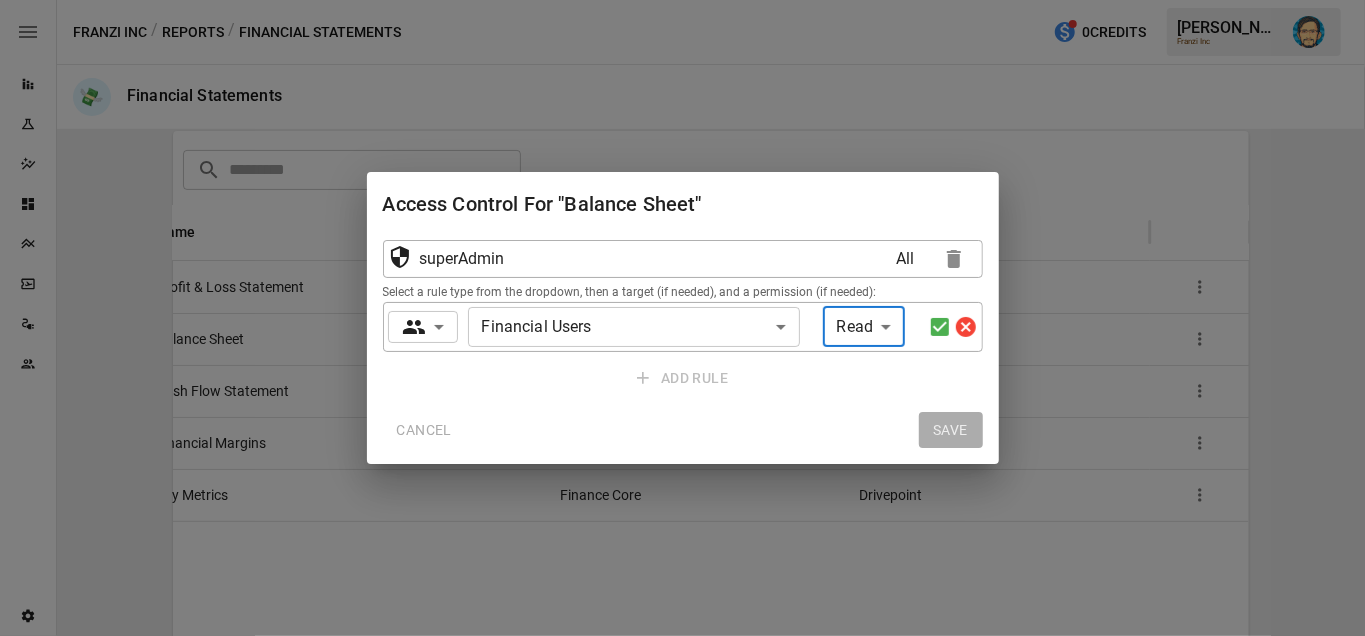 click 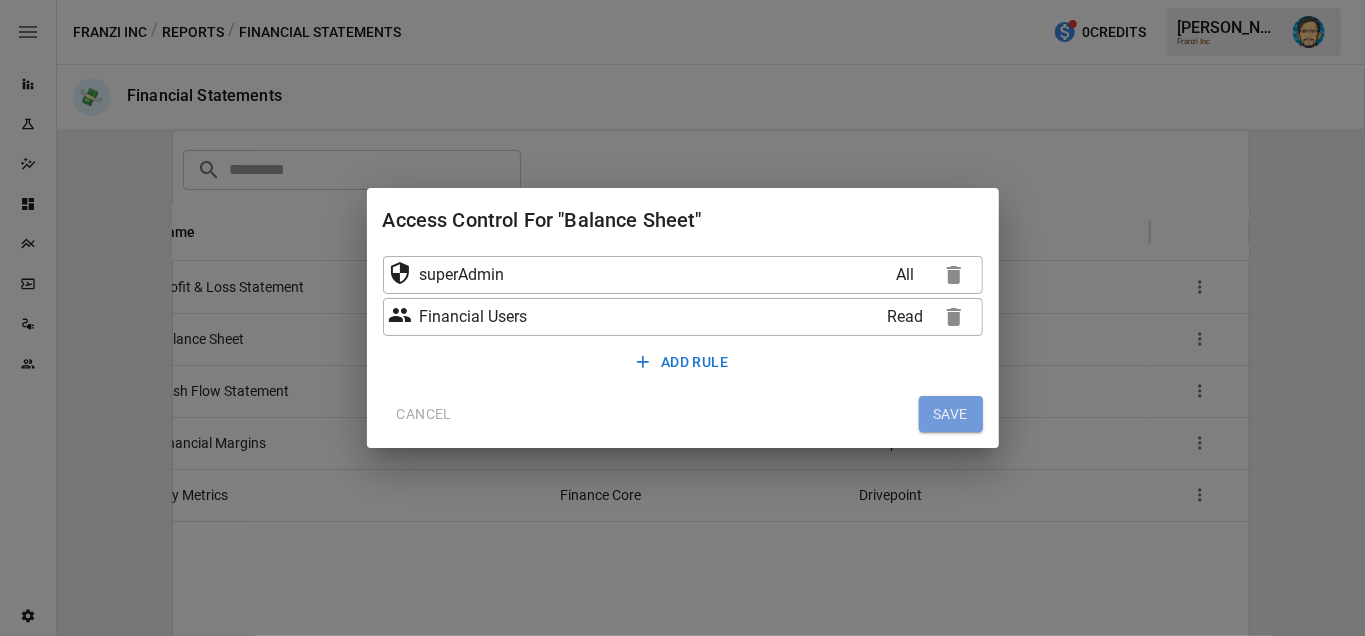 click on "SAVE" at bounding box center [951, 414] 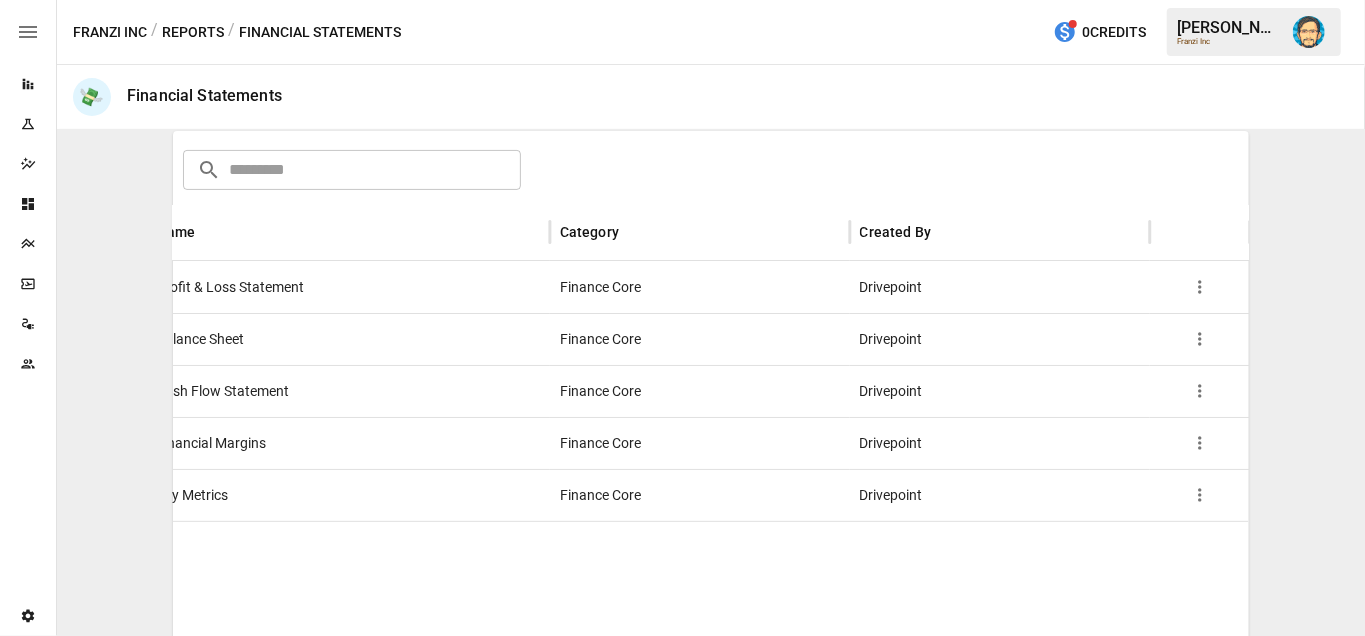 click 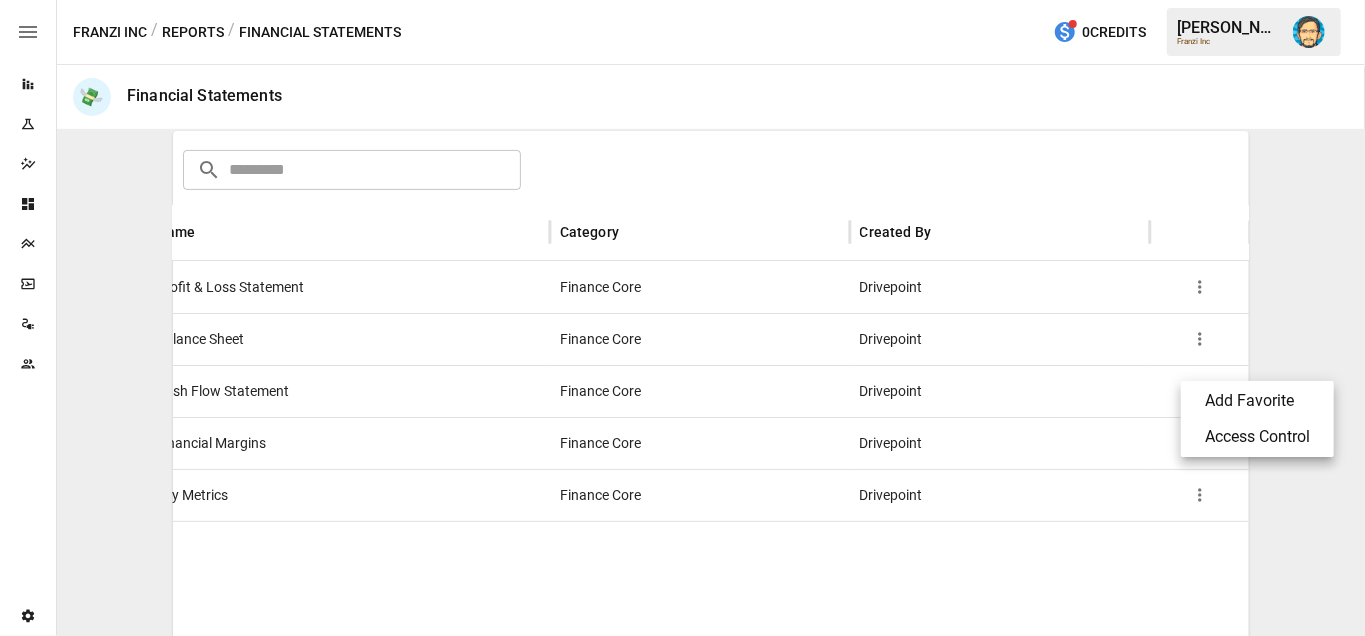 click on "Access Control" at bounding box center [1257, 437] 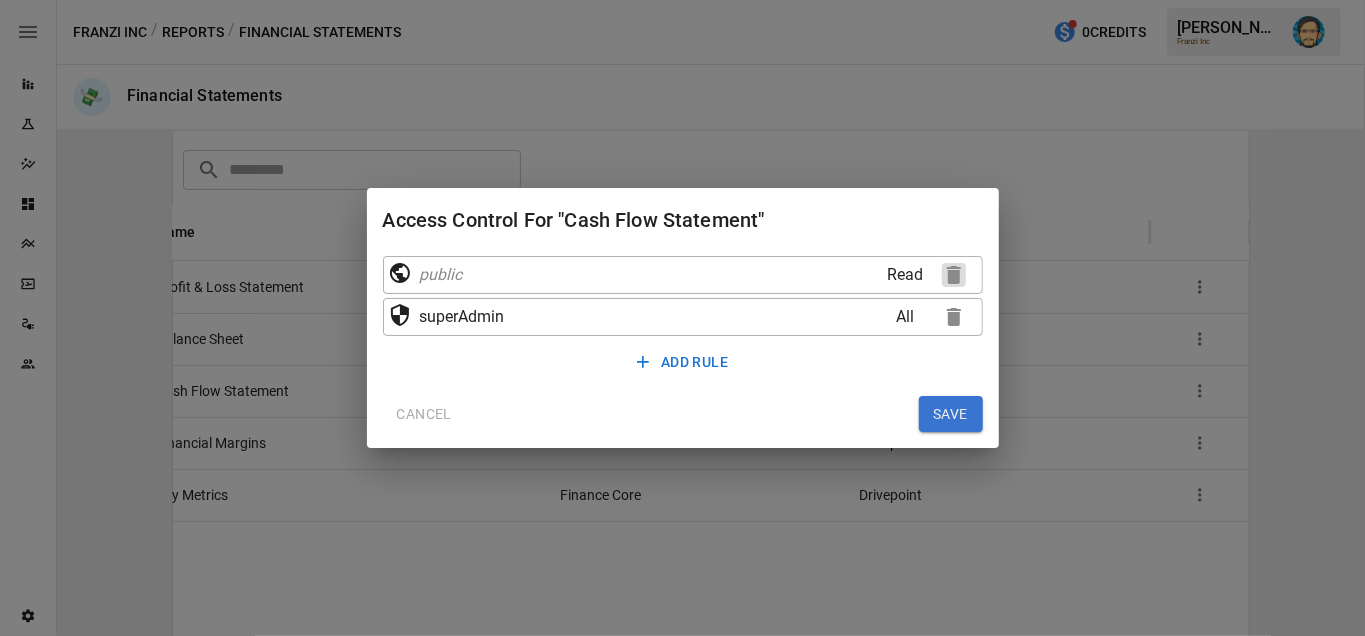 click 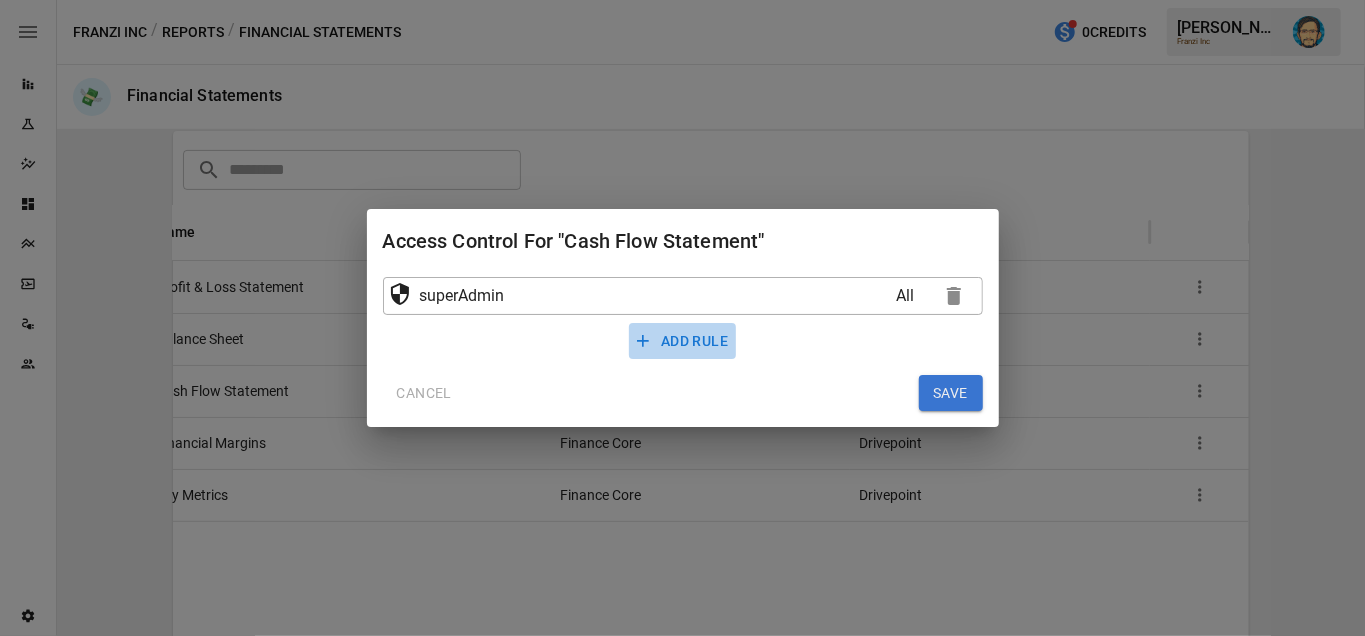 click on "ADD RULE" at bounding box center (682, 341) 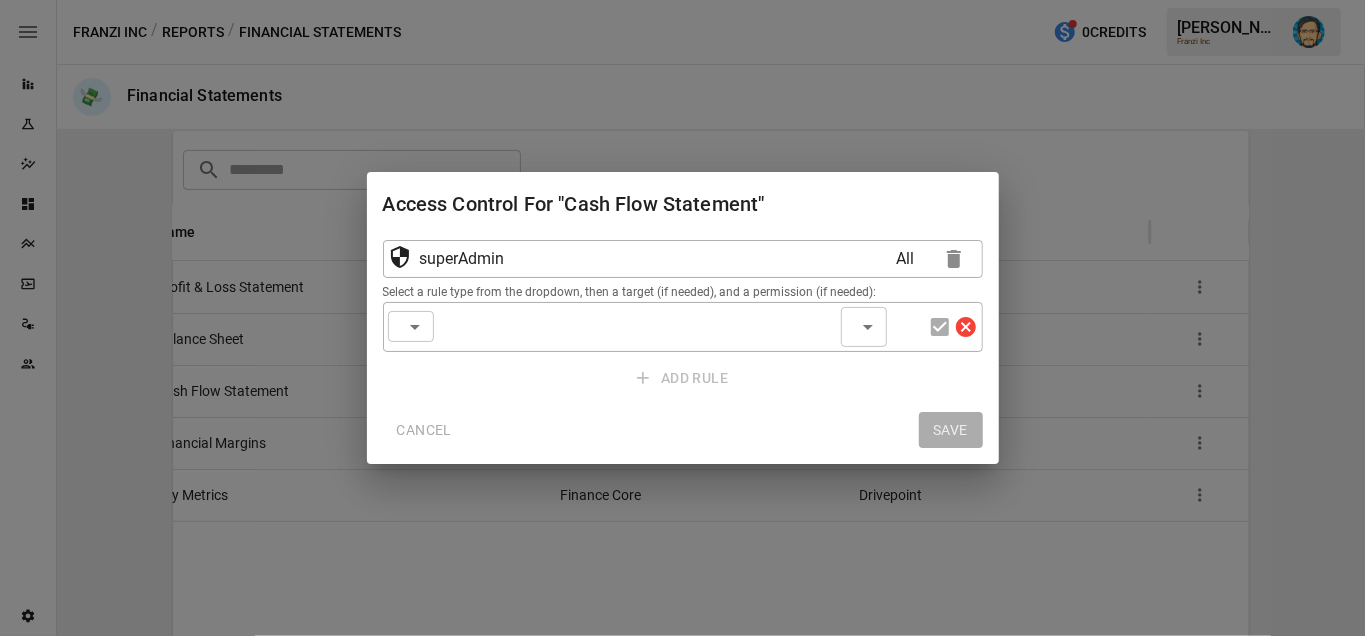 click on "​ ​" at bounding box center (411, 326) 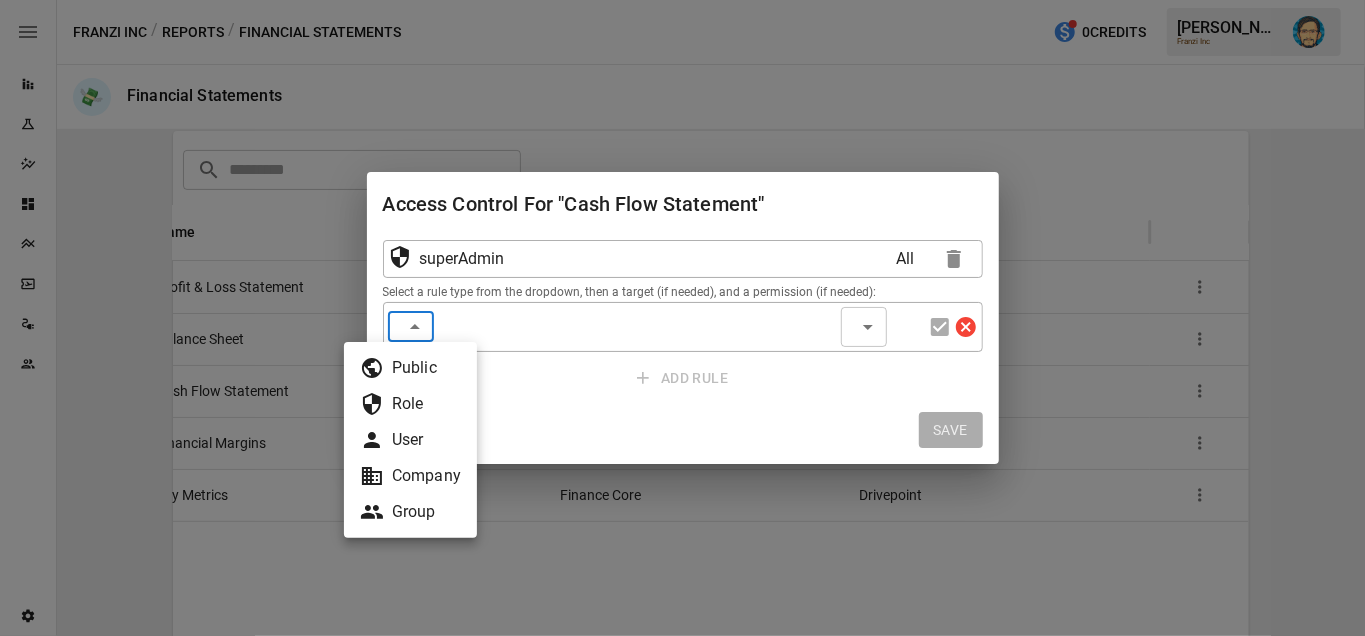 click on "Group" at bounding box center (410, 512) 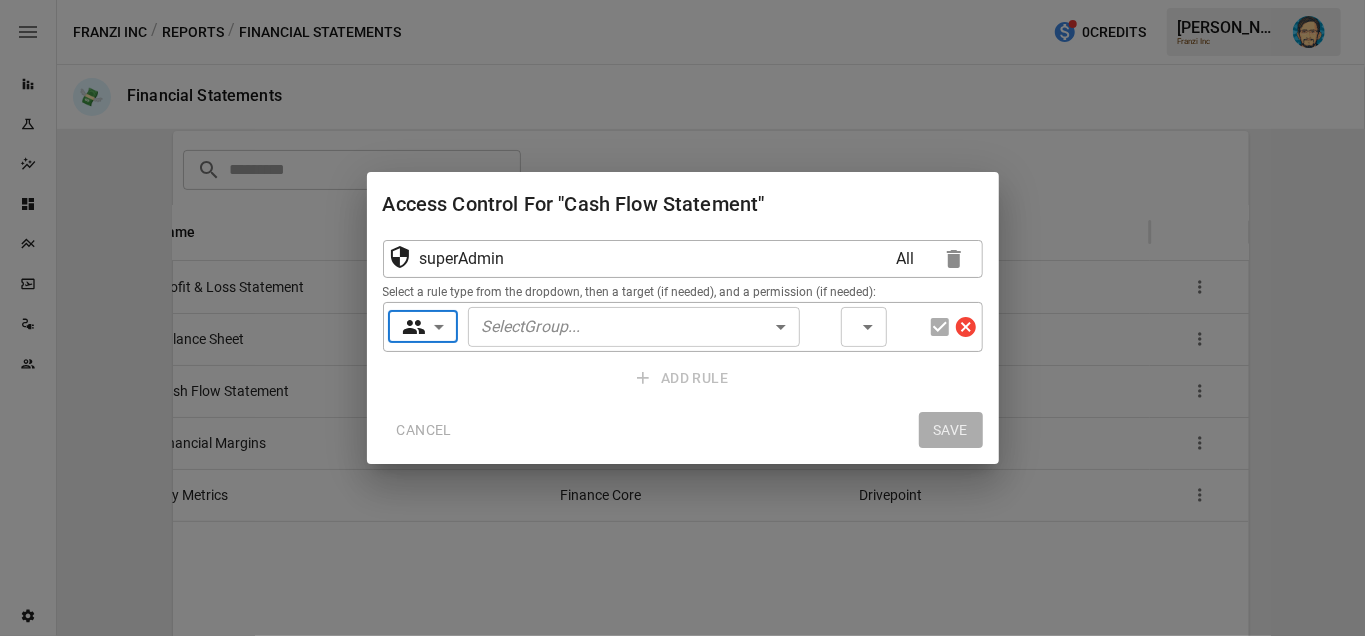 click on "Select  Group ... ​" at bounding box center [634, 327] 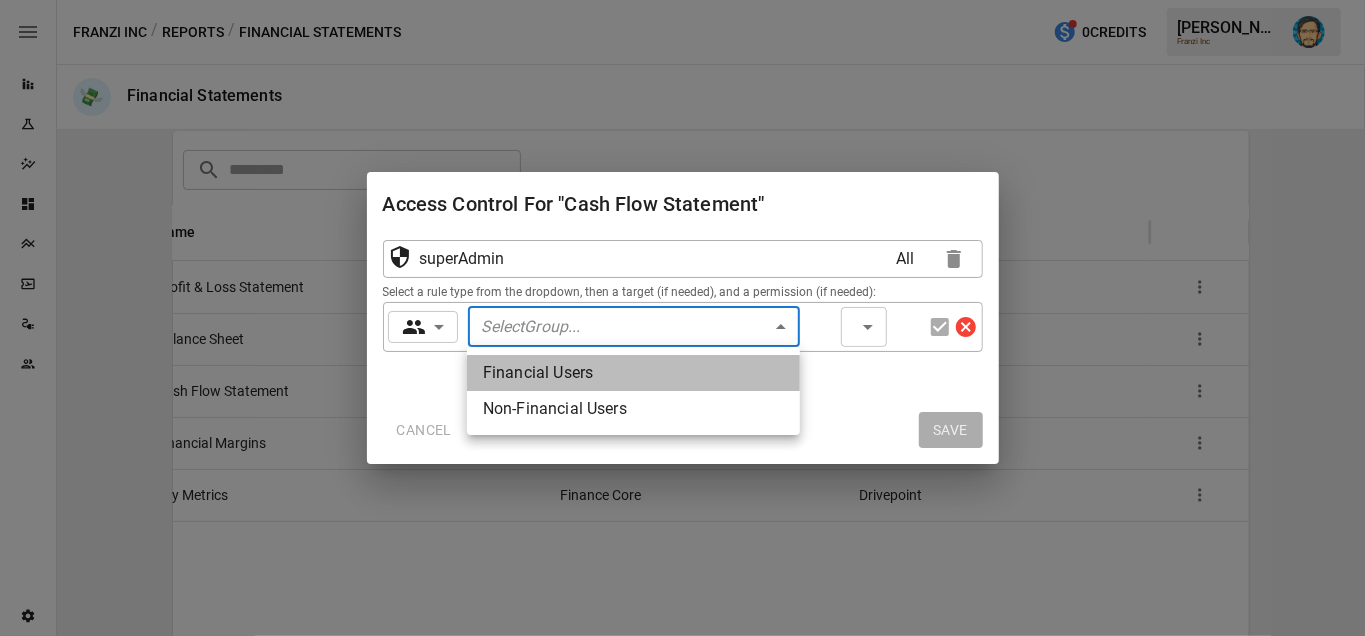 click on "Financial Users" at bounding box center (633, 373) 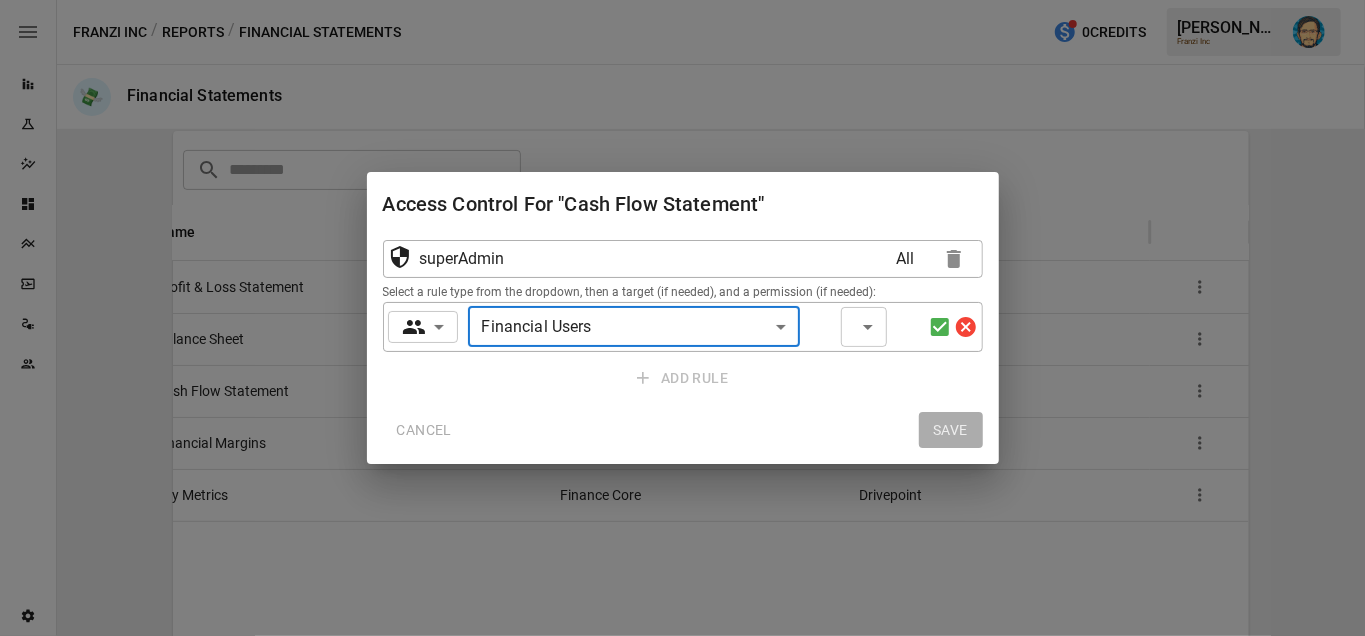 click on "​ ​" at bounding box center [864, 327] 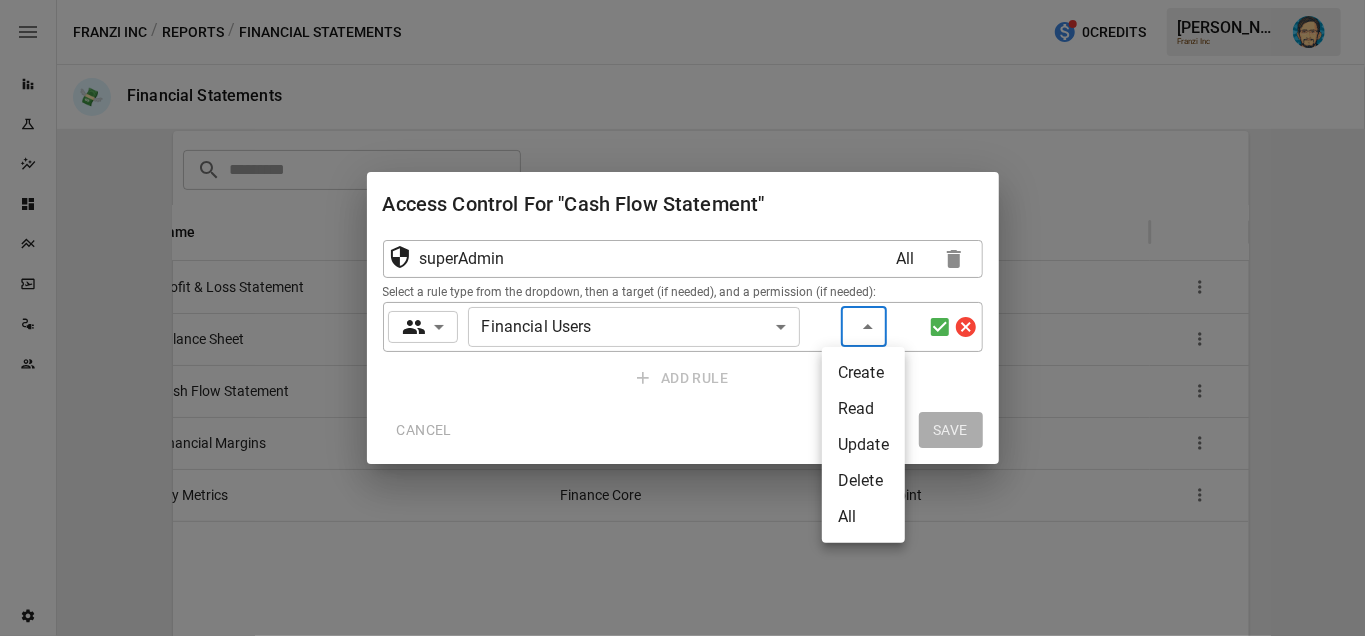 click on "Read" at bounding box center (863, 409) 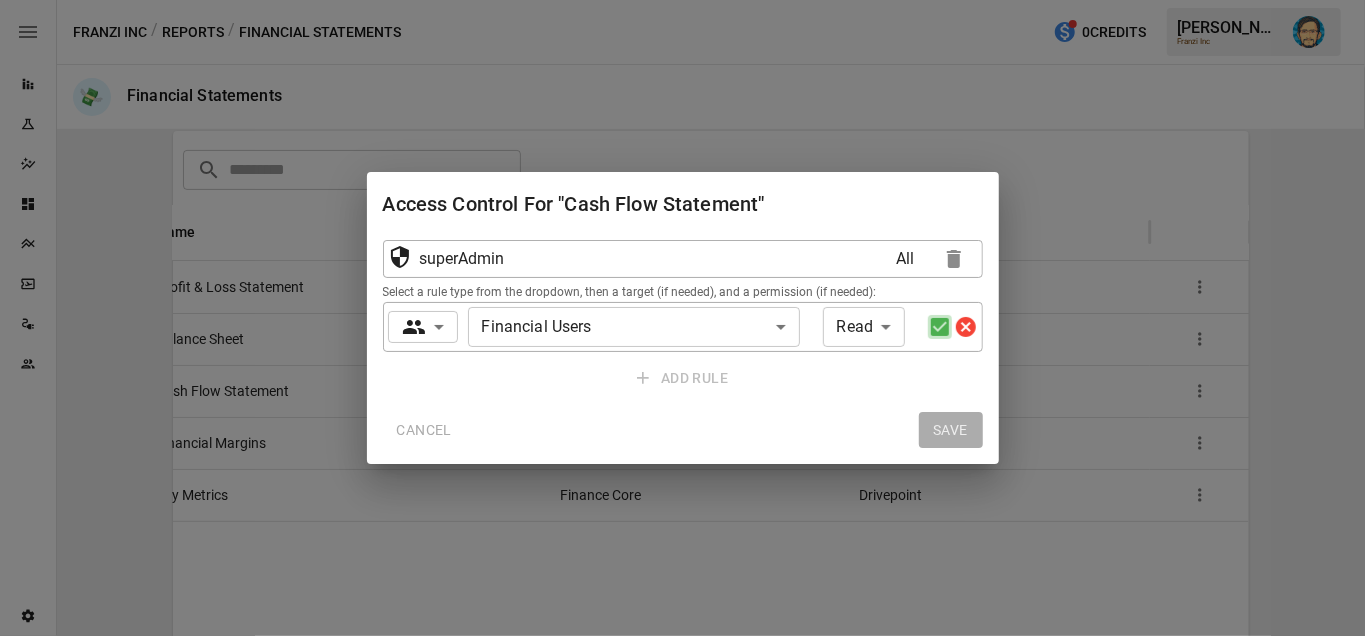 click 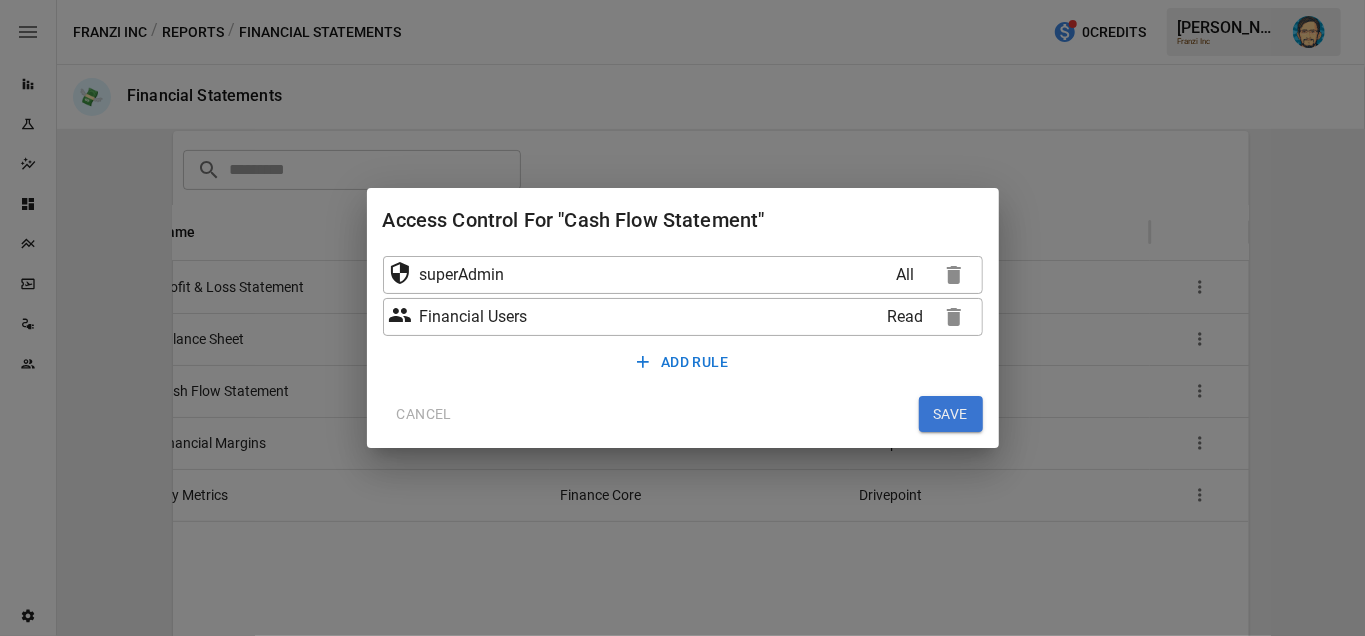click on "SAVE" at bounding box center (951, 414) 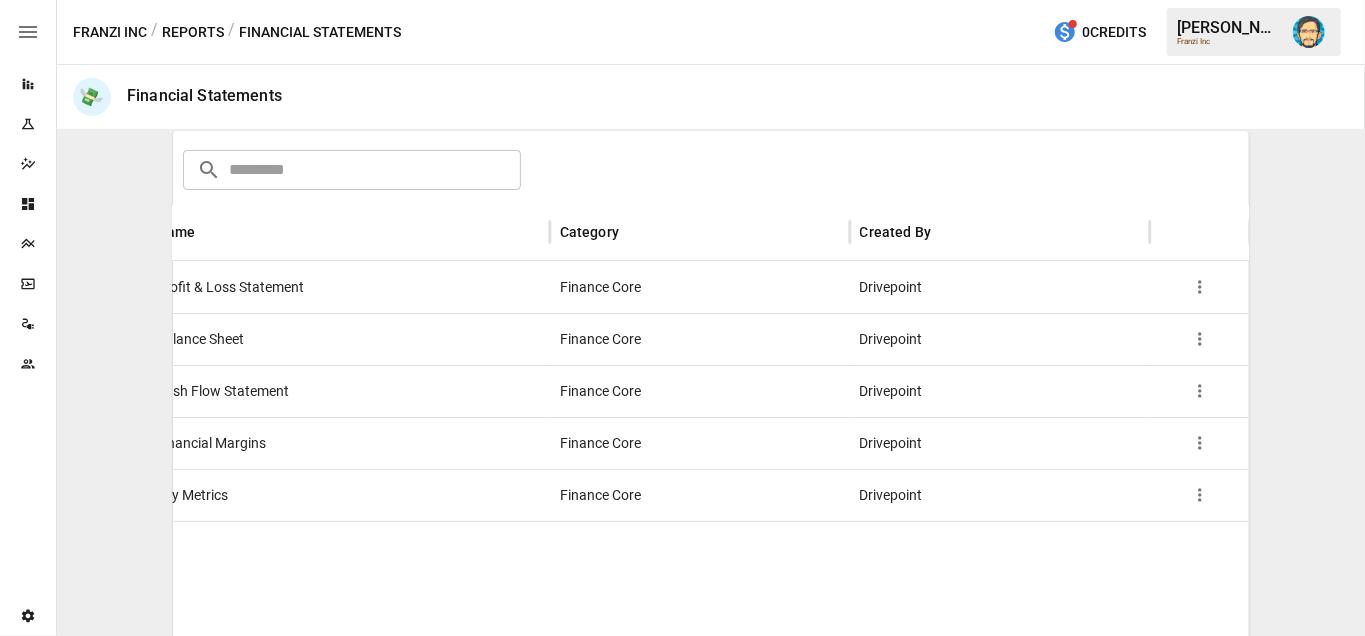 click 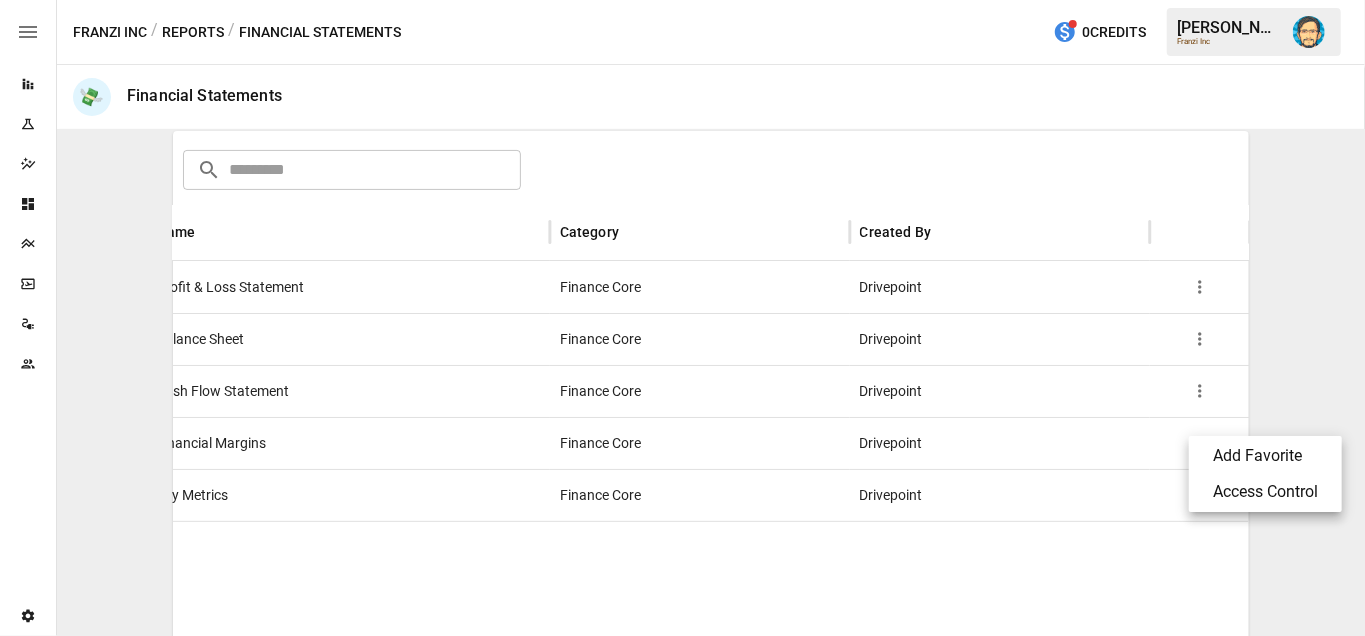 click on "Access Control" at bounding box center (1265, 492) 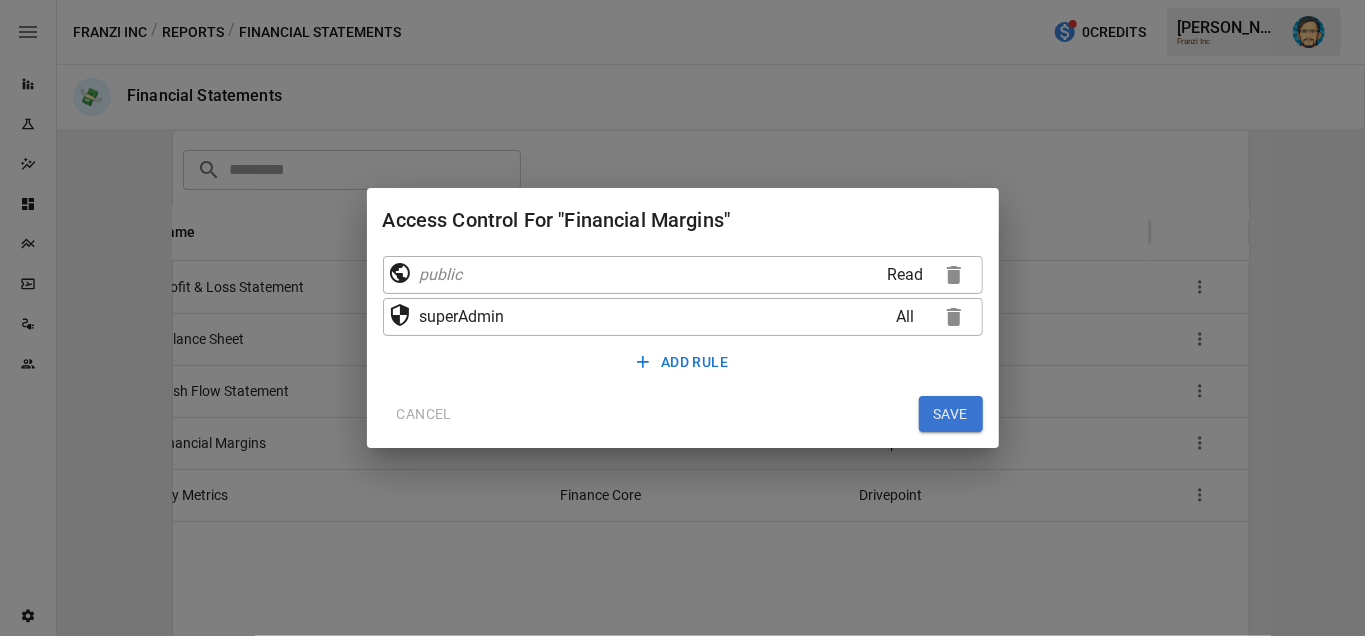 click 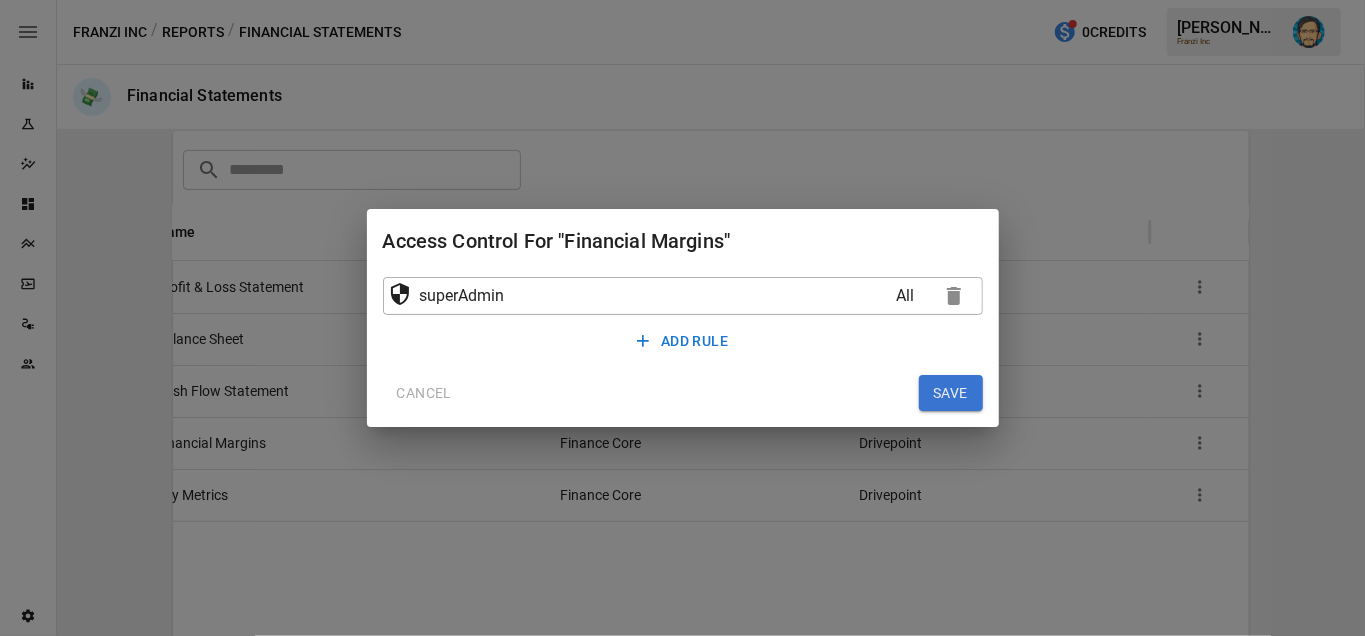 click on "ADD RULE" at bounding box center (682, 341) 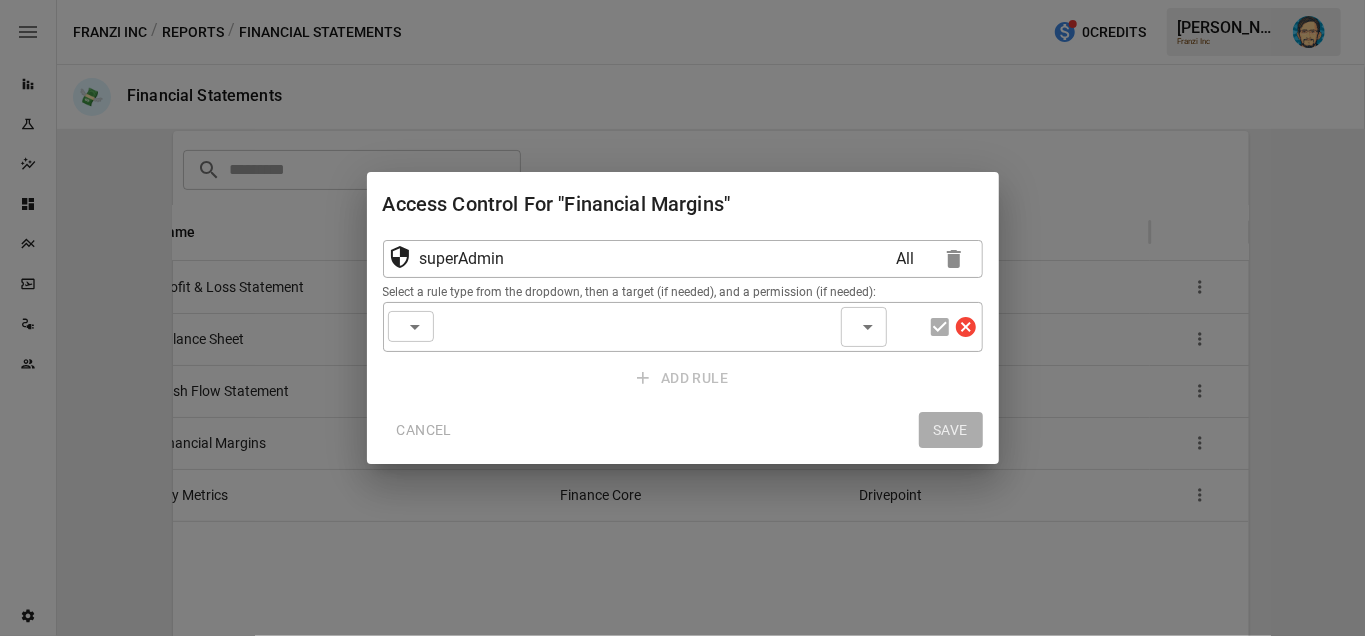 click on "​ ​" at bounding box center (411, 326) 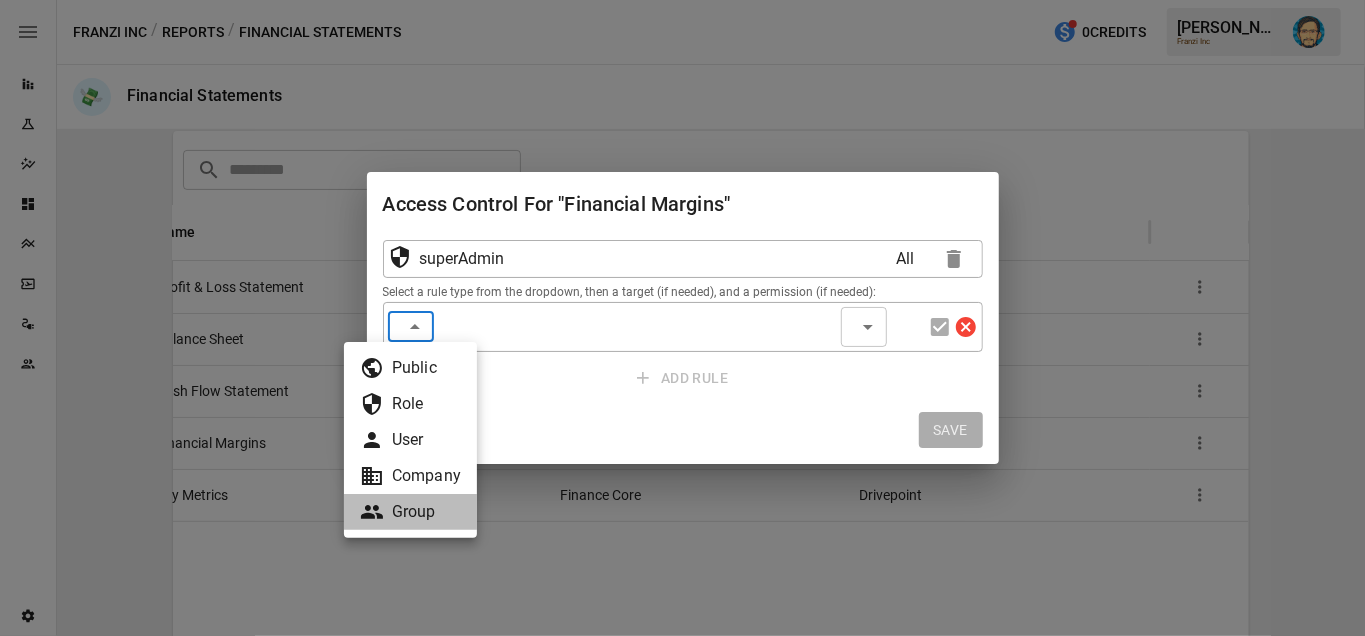 click on "Group" at bounding box center (410, 512) 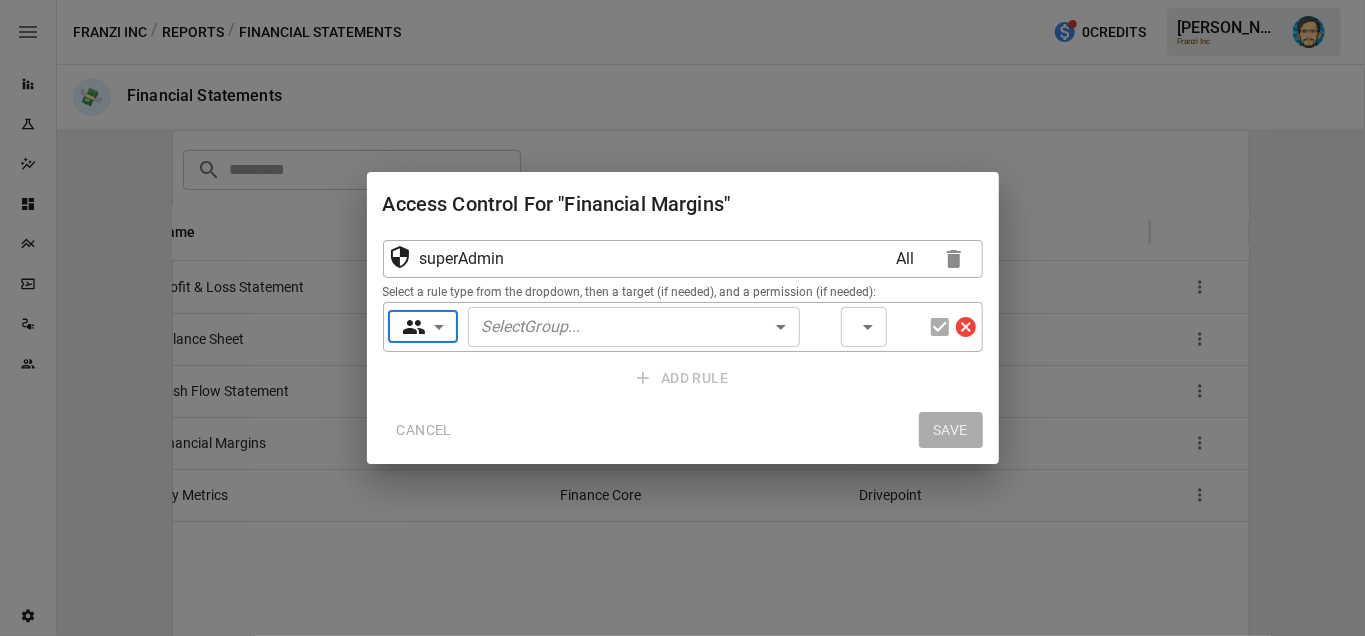 click on "Select  Group ... ​" at bounding box center [634, 327] 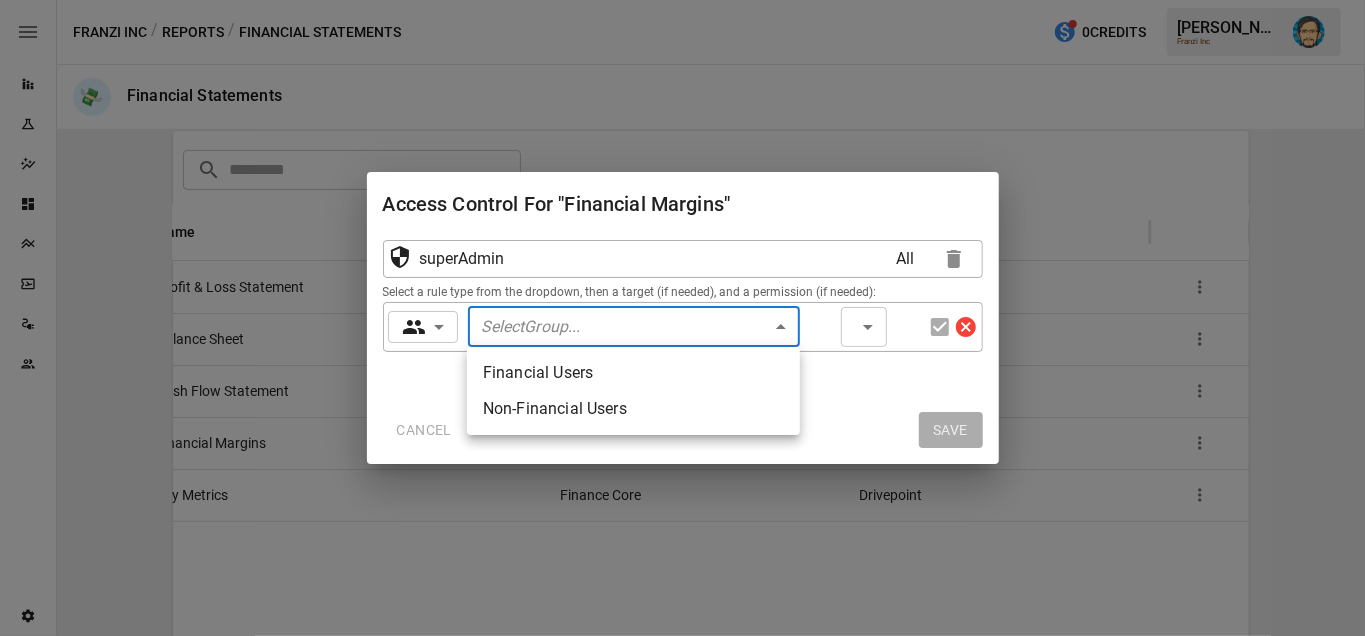 click on "Financial Users" at bounding box center (633, 373) 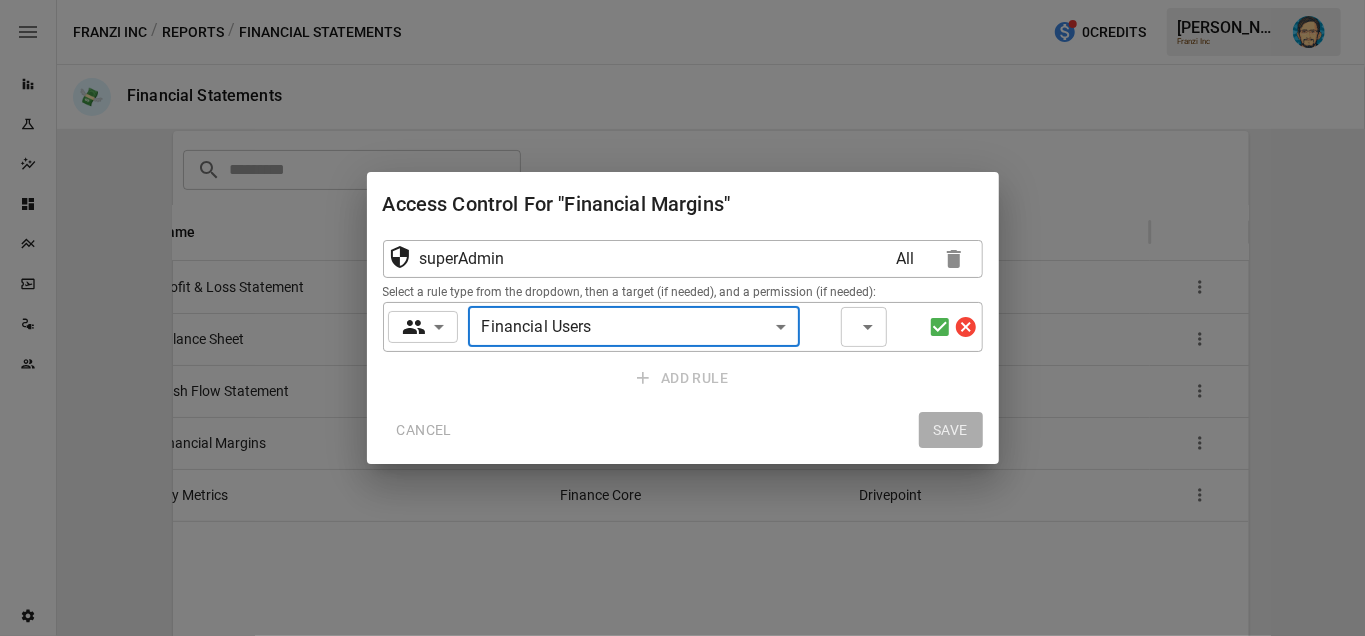 click on "​ ​" at bounding box center (864, 327) 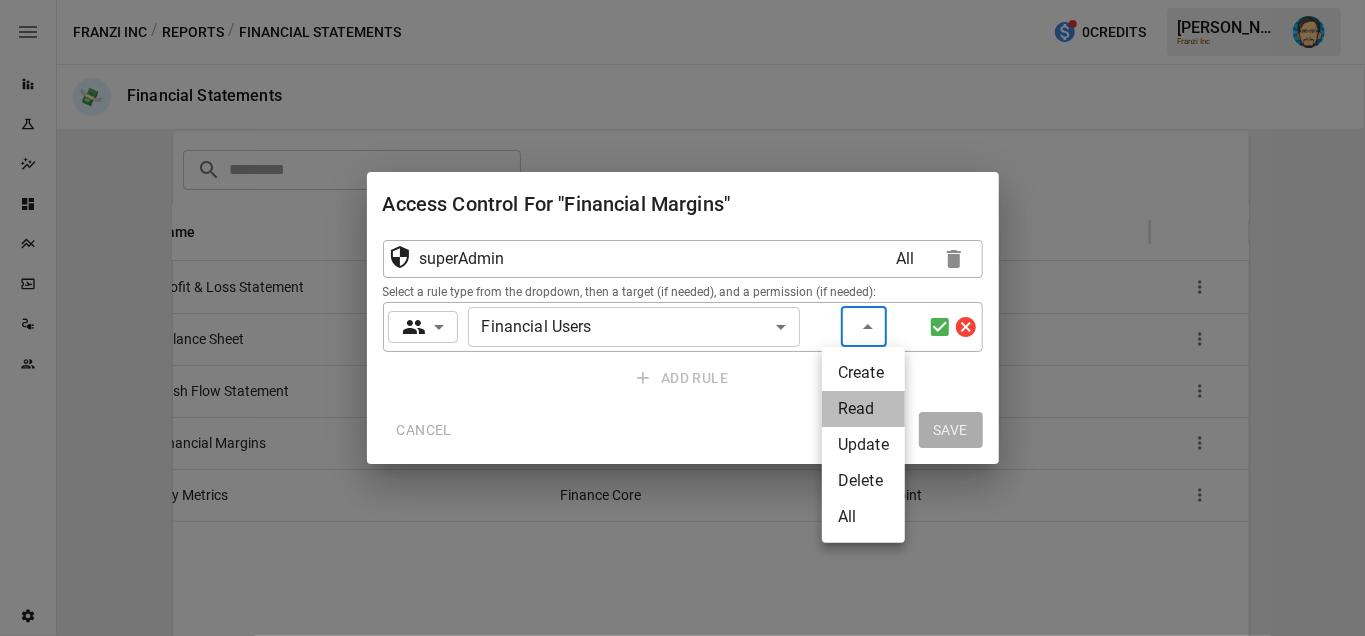 click on "Read" at bounding box center [863, 409] 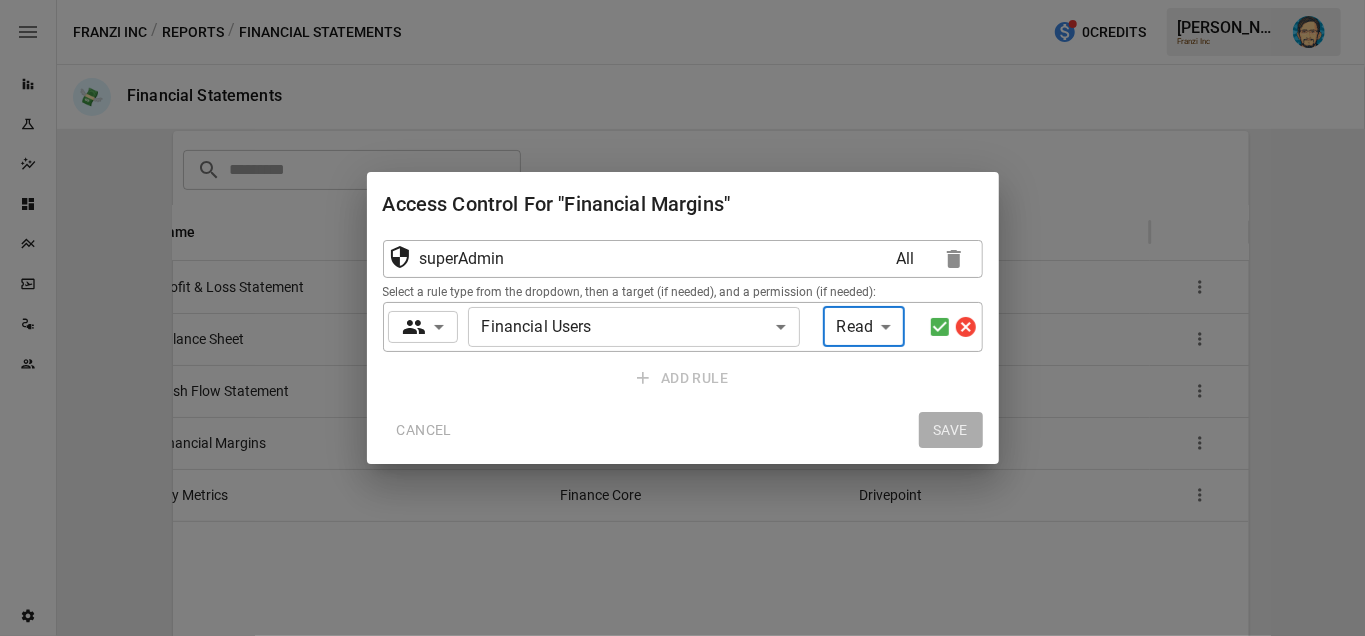 click 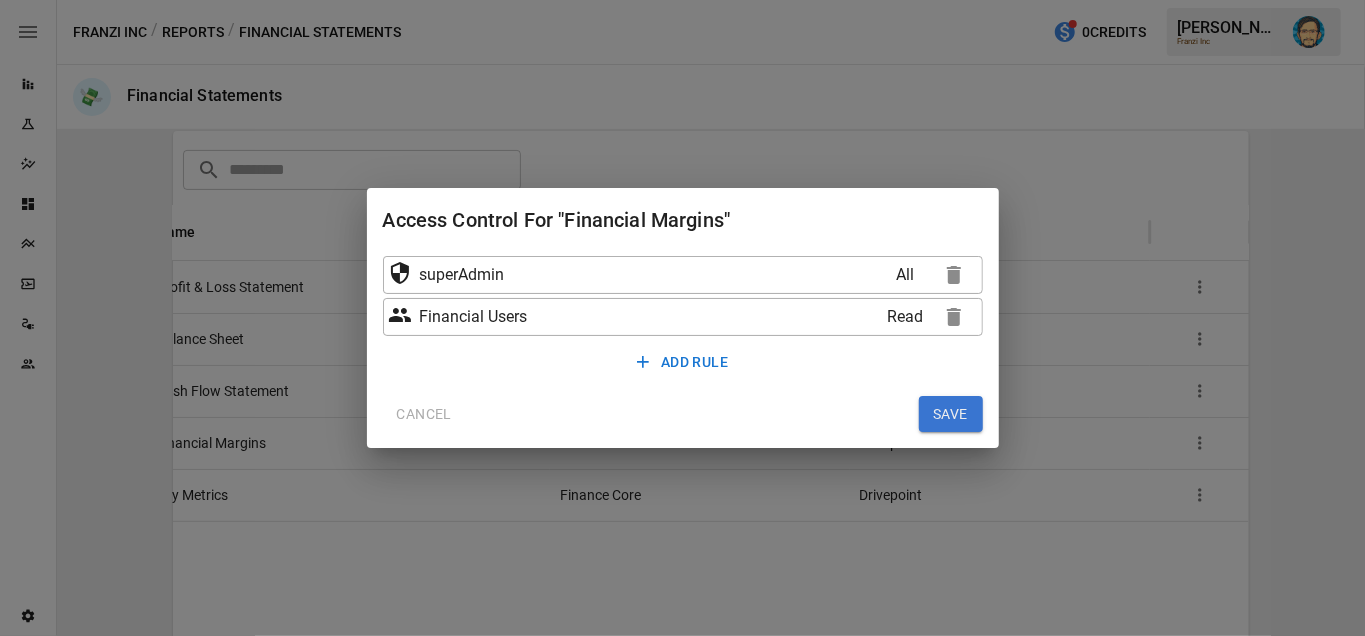 click on "SAVE" at bounding box center [951, 414] 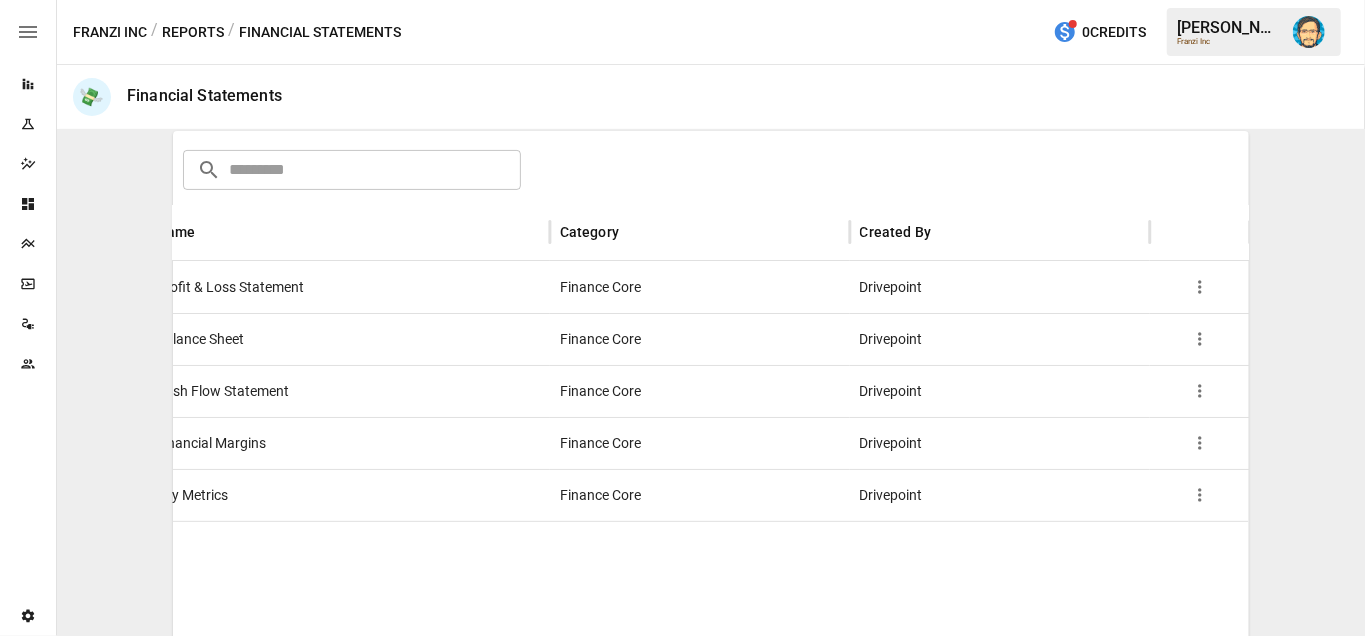 click 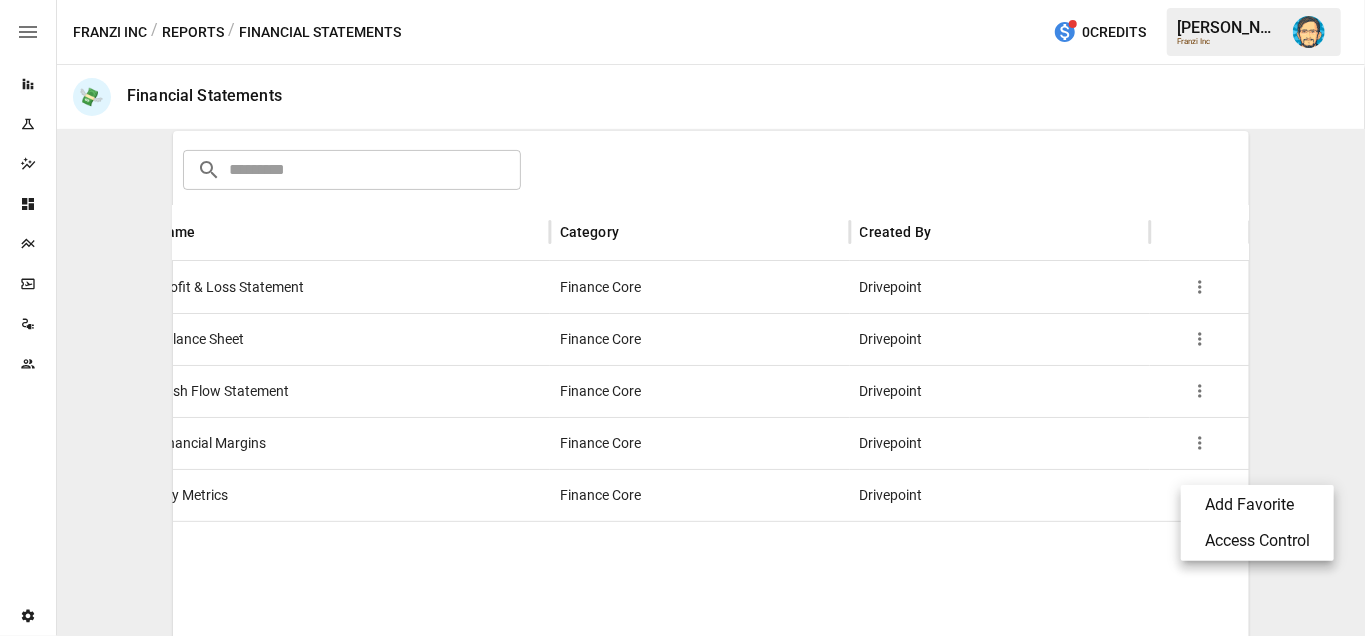 click on "Access Control" at bounding box center (1257, 541) 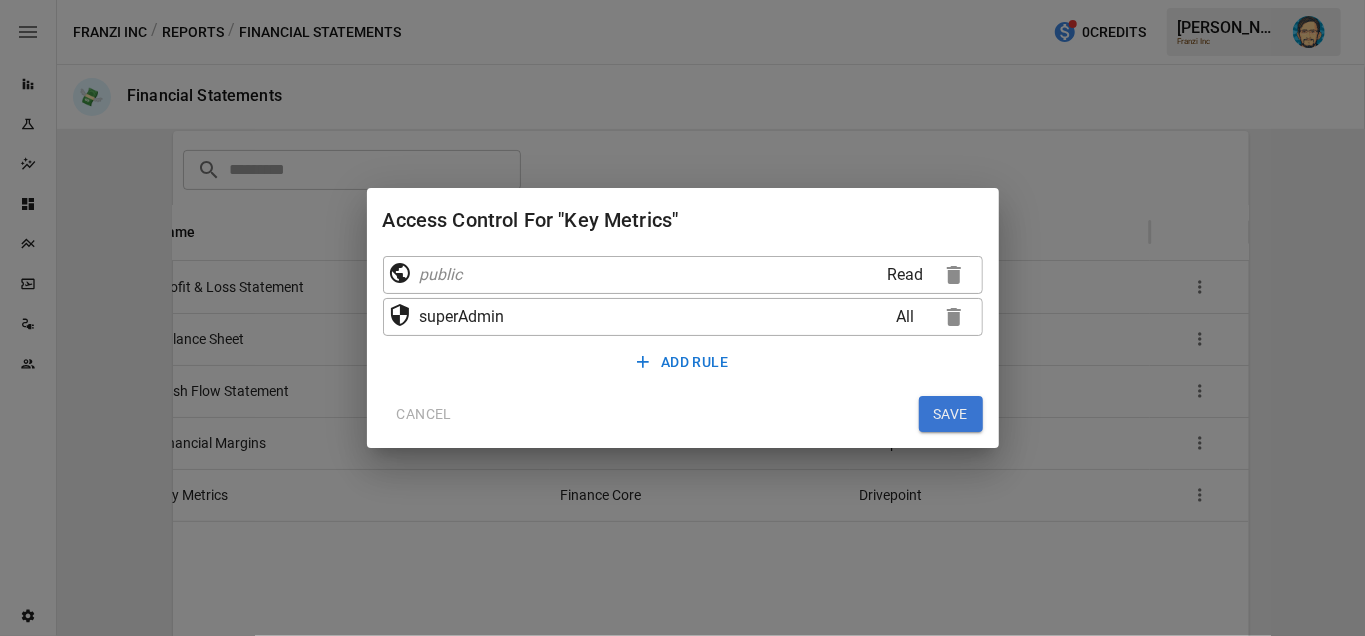 click 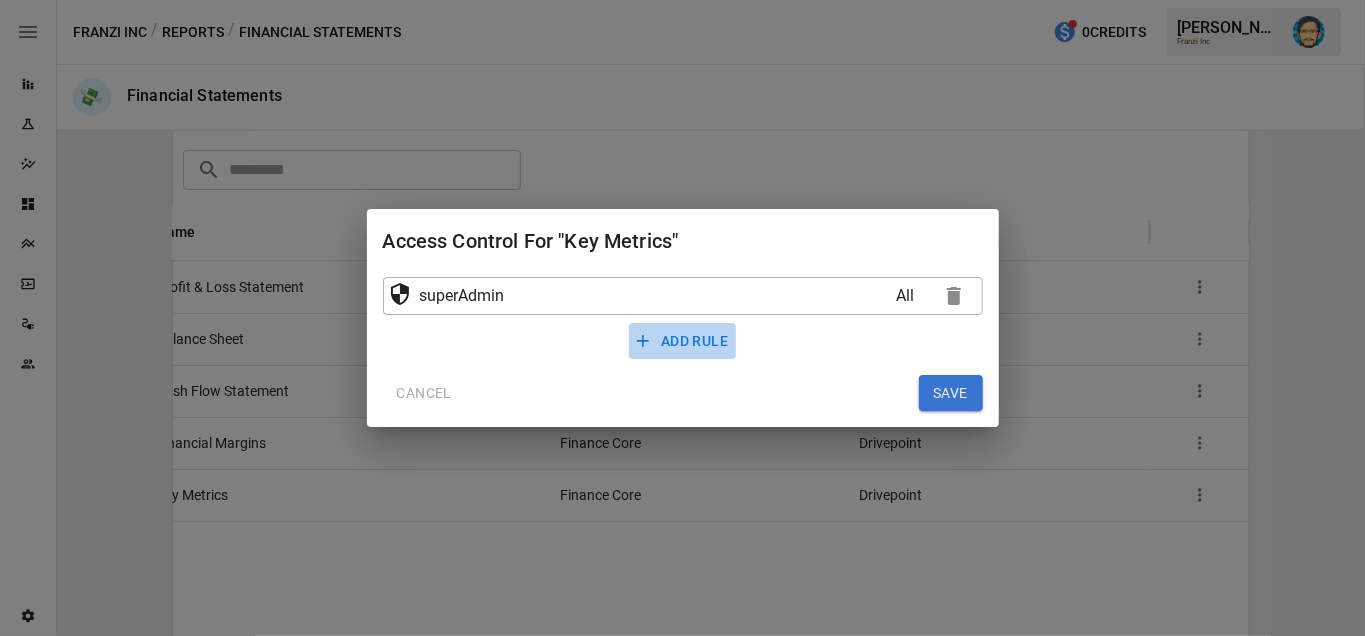 click on "ADD RULE" at bounding box center (682, 341) 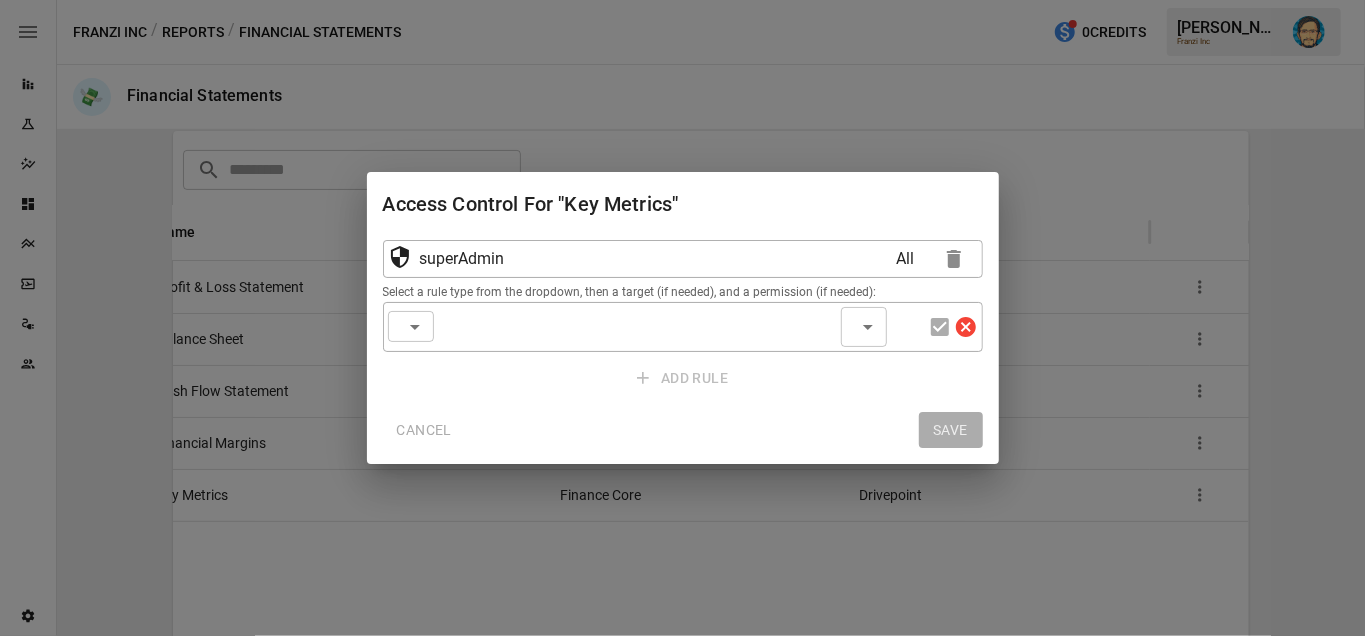 click on "​ ​" at bounding box center (411, 326) 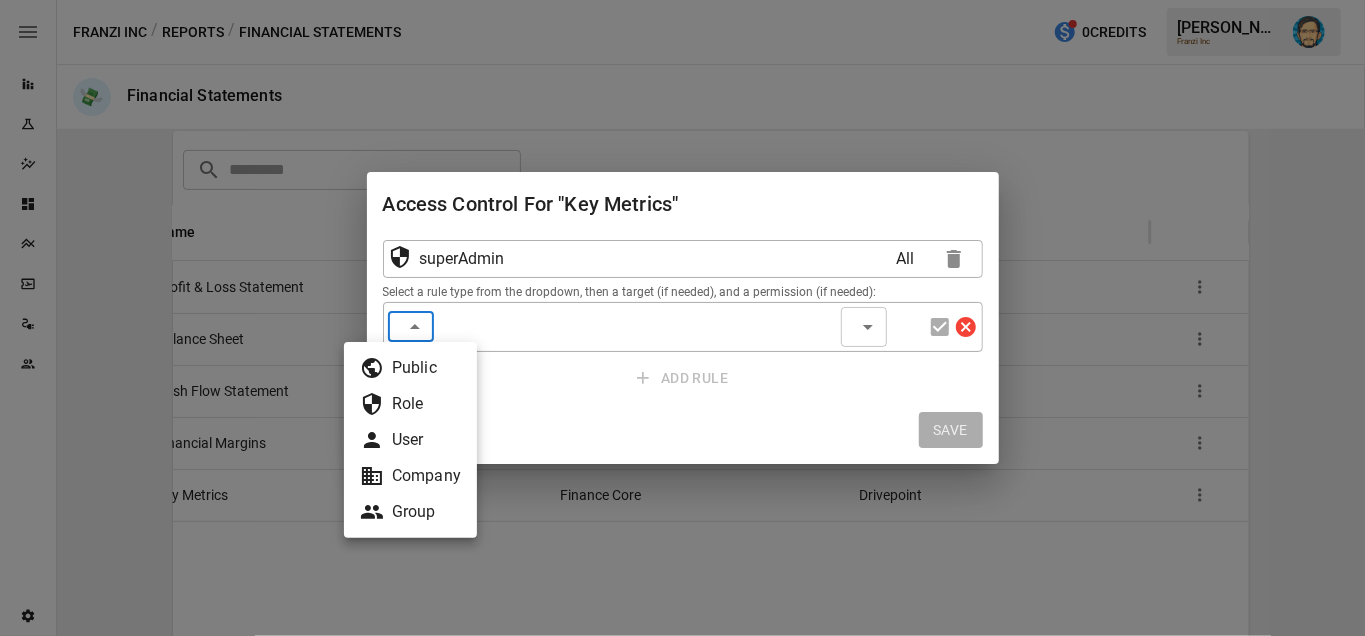 click on "Group" at bounding box center (410, 512) 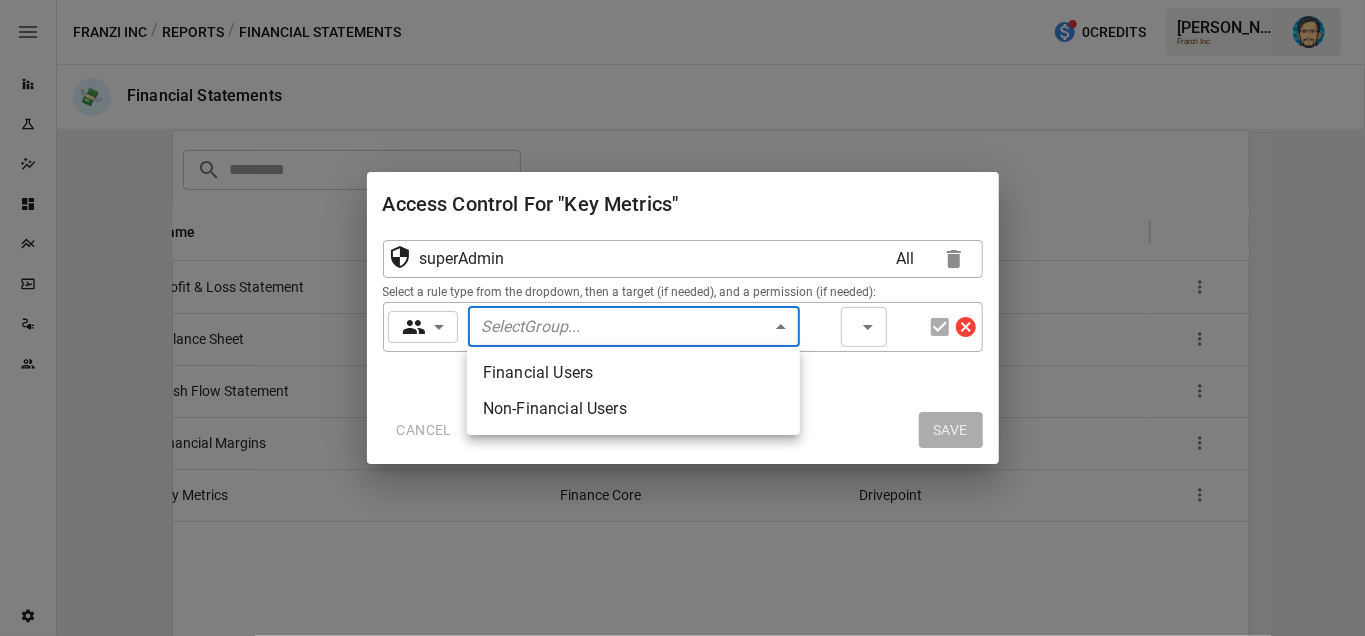click on "Select  Group ... Financial Users Non-Financial Users ​" at bounding box center [634, 327] 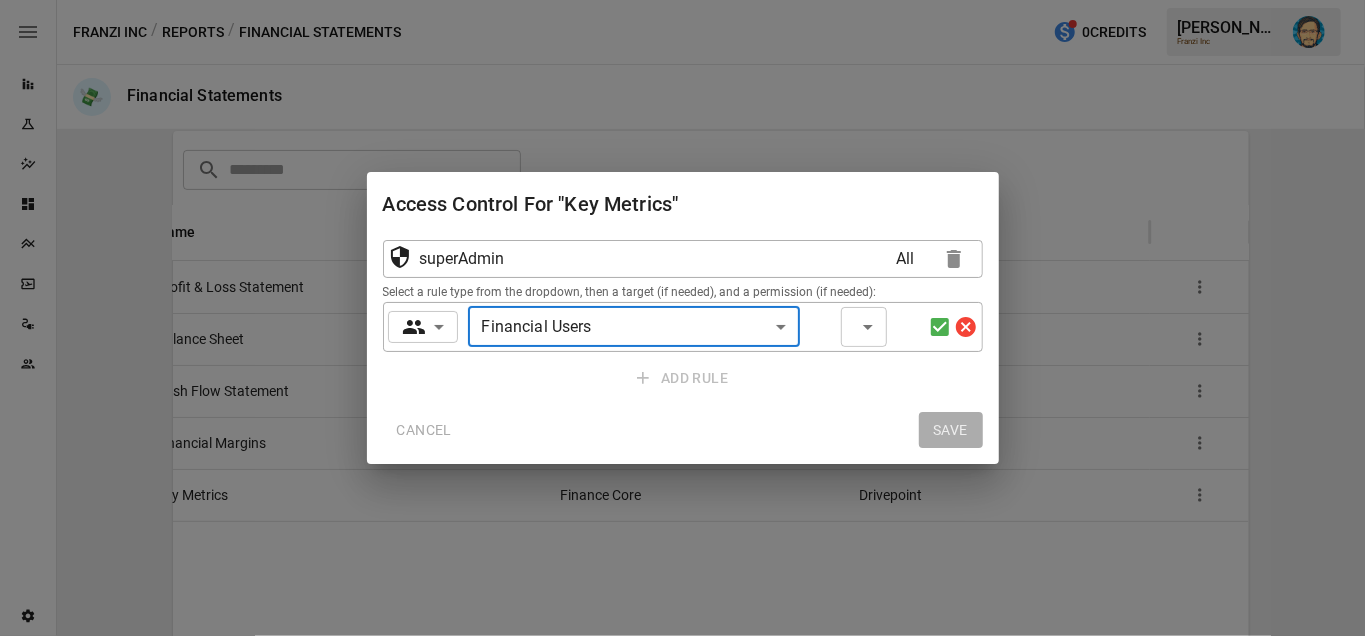 click on "​ ​" at bounding box center [864, 327] 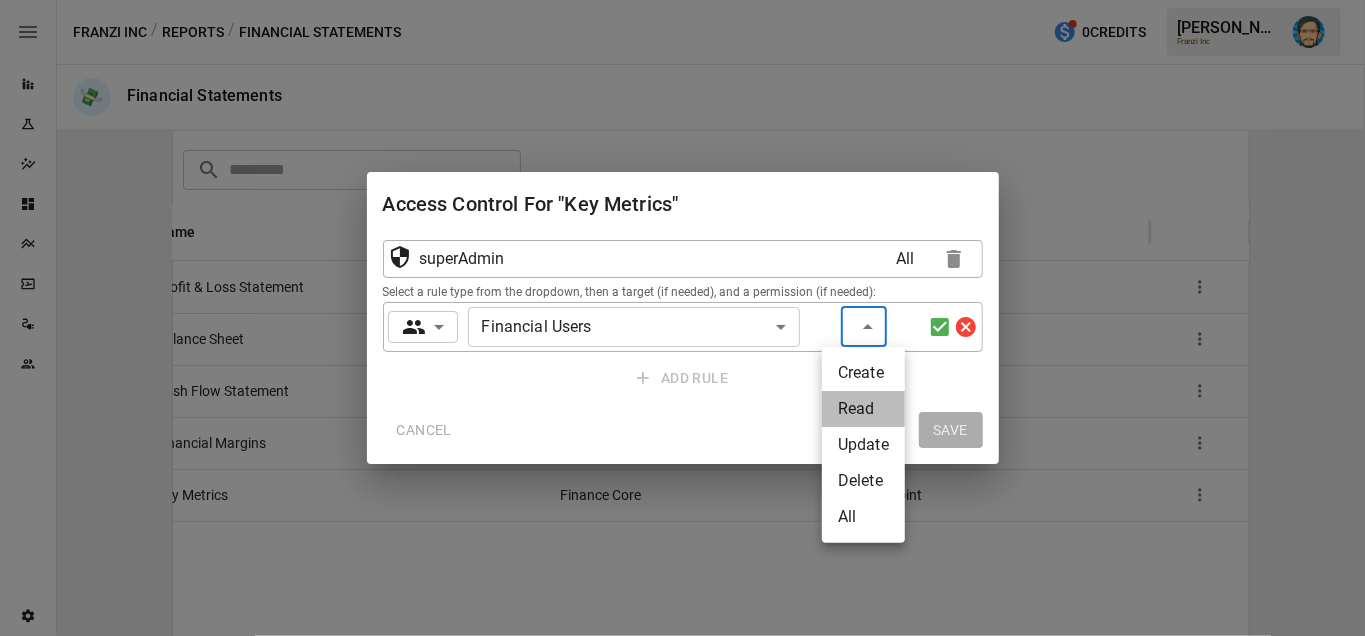 click on "Read" at bounding box center [863, 409] 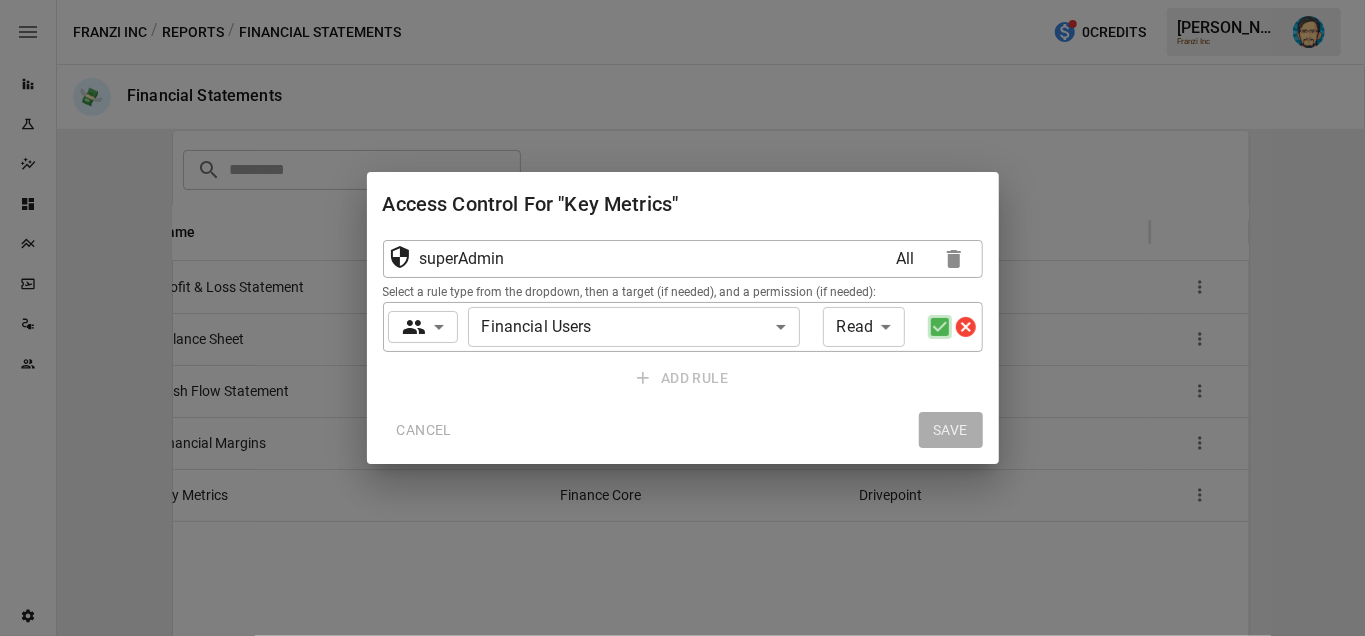 click 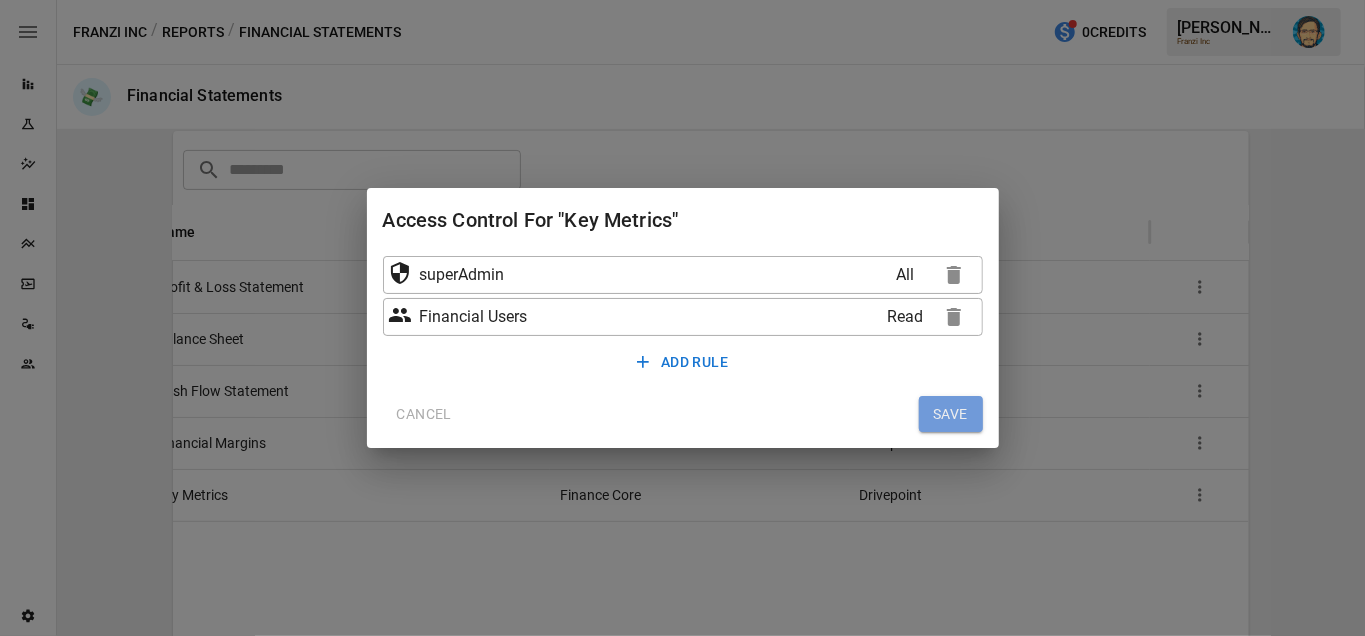 click on "SAVE" at bounding box center (951, 414) 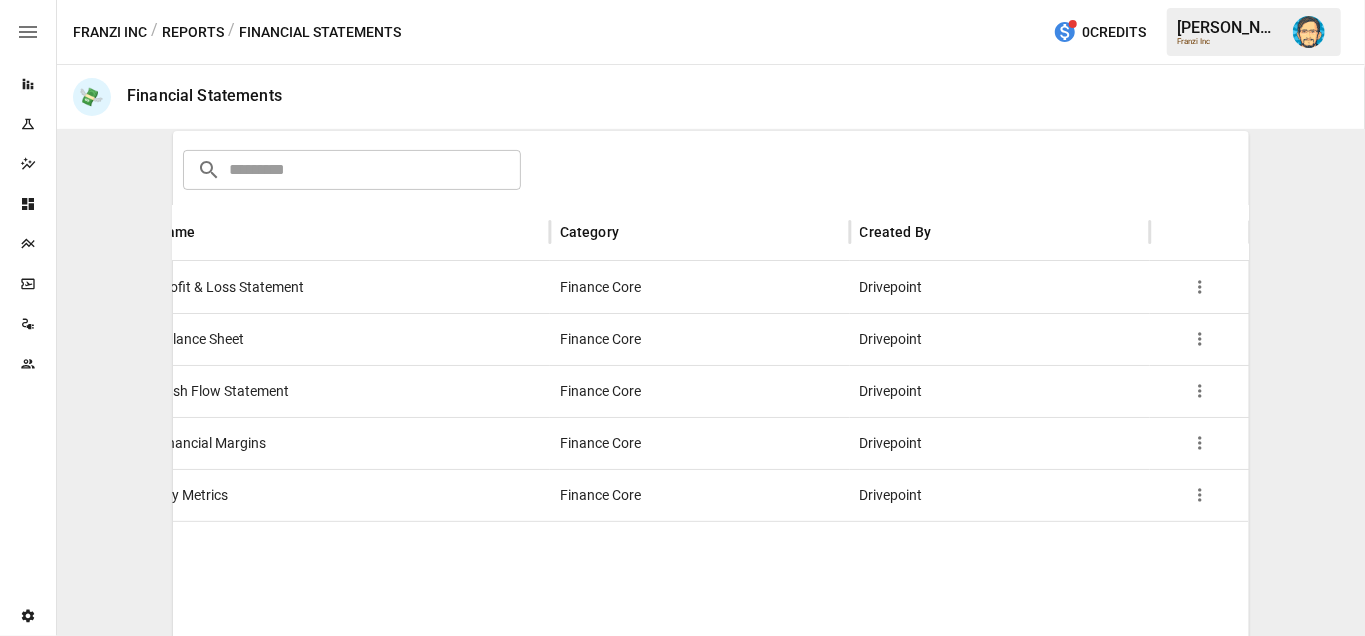 type 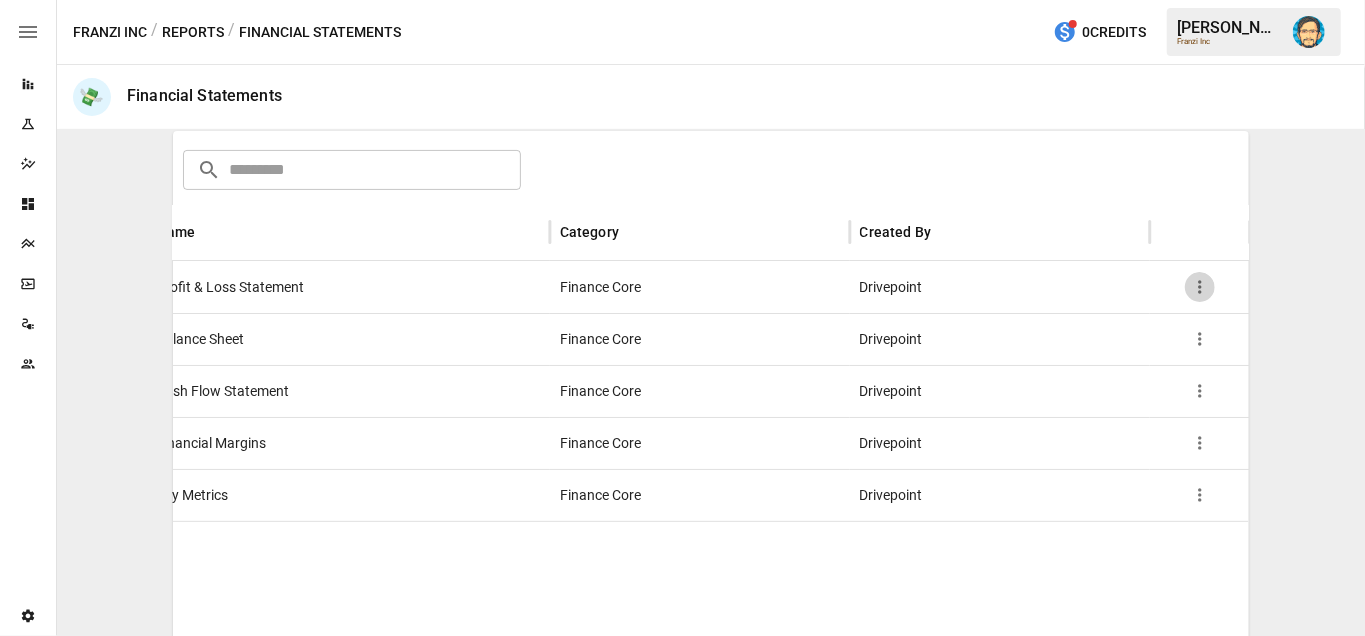 click 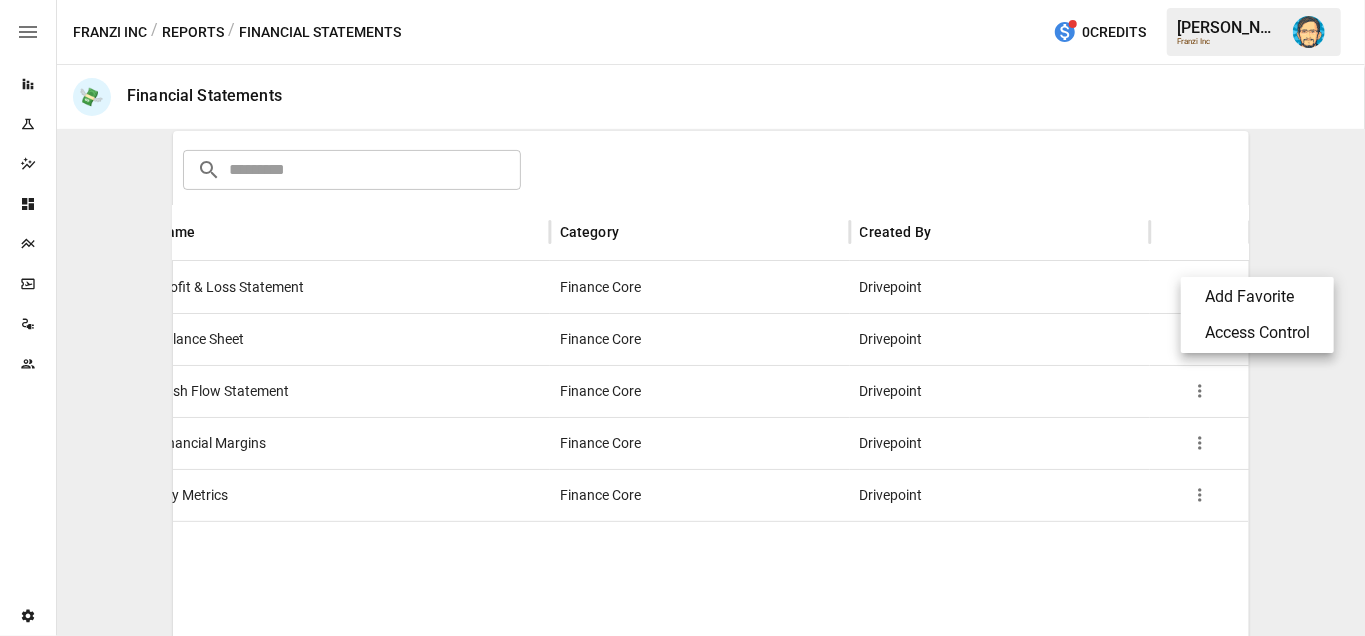 click on "Access Control" at bounding box center [1257, 333] 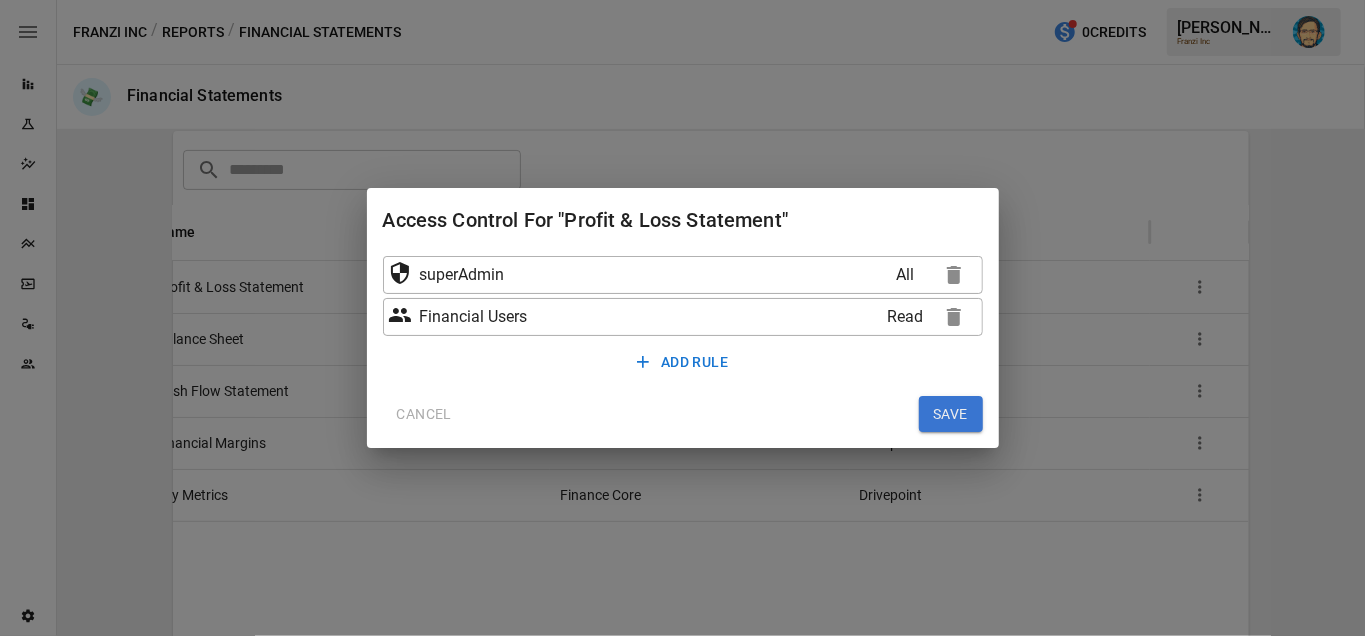 click 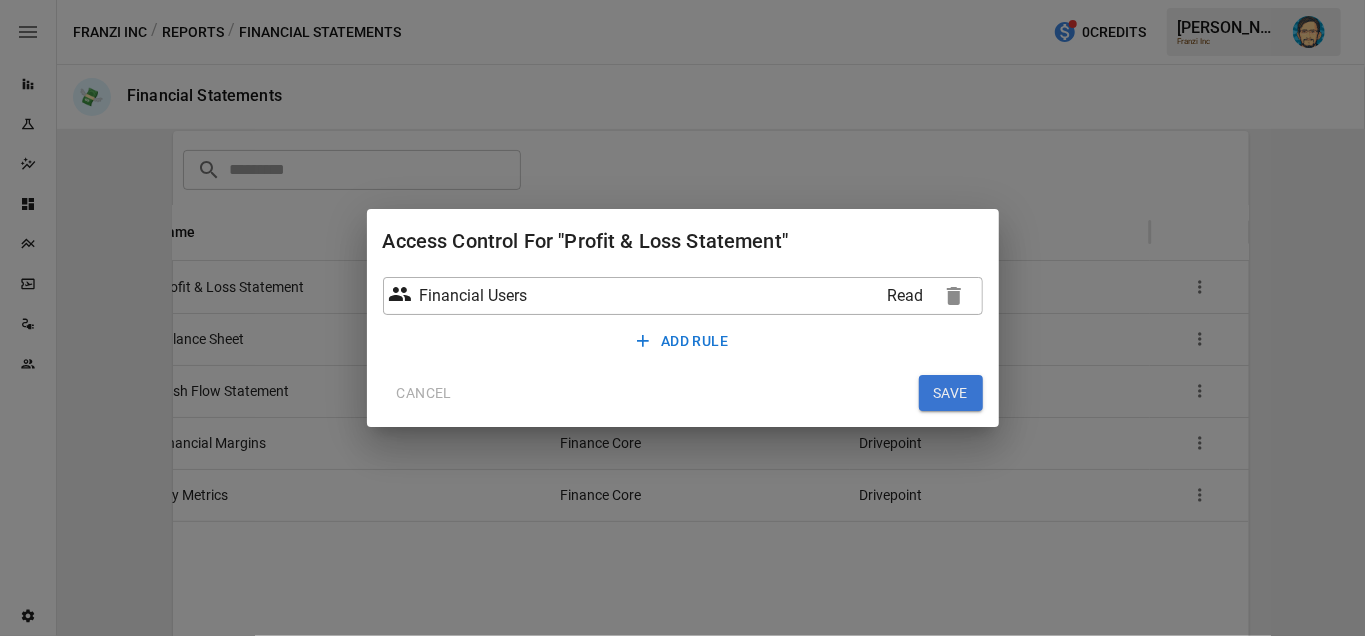 click on "SAVE" at bounding box center [951, 393] 